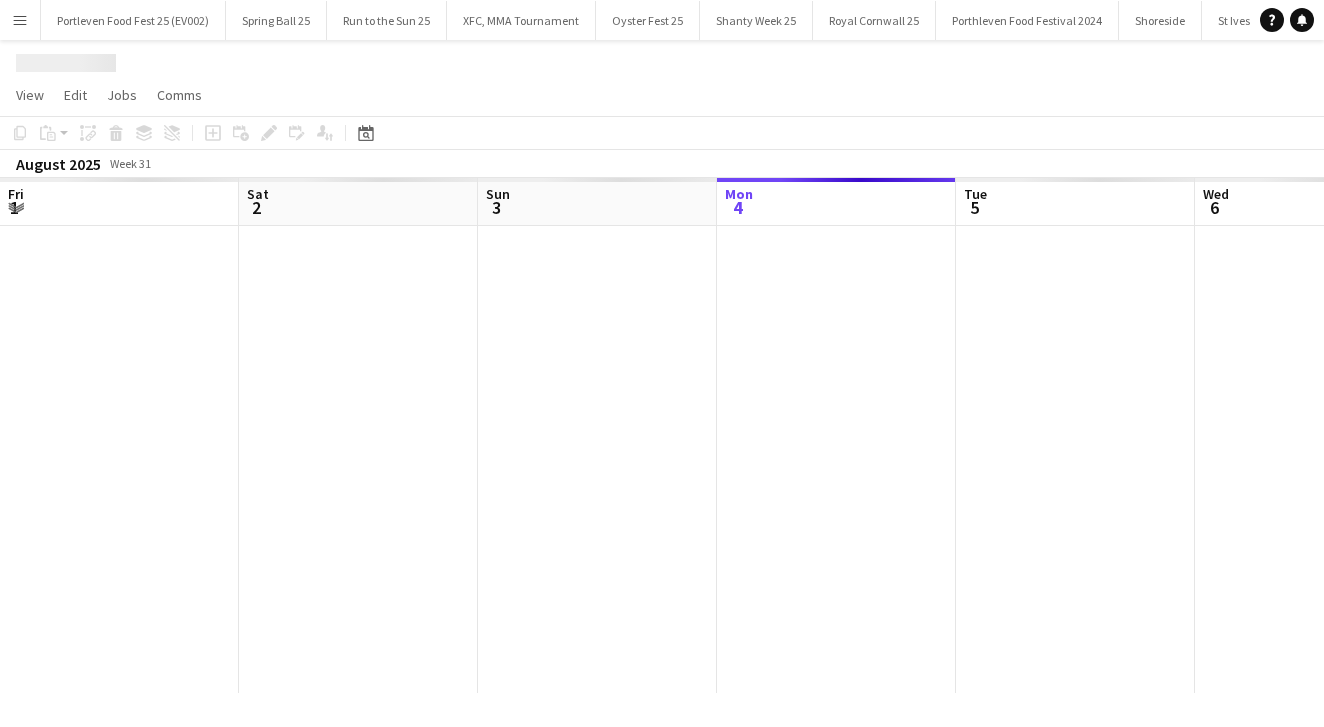 scroll, scrollTop: 0, scrollLeft: 0, axis: both 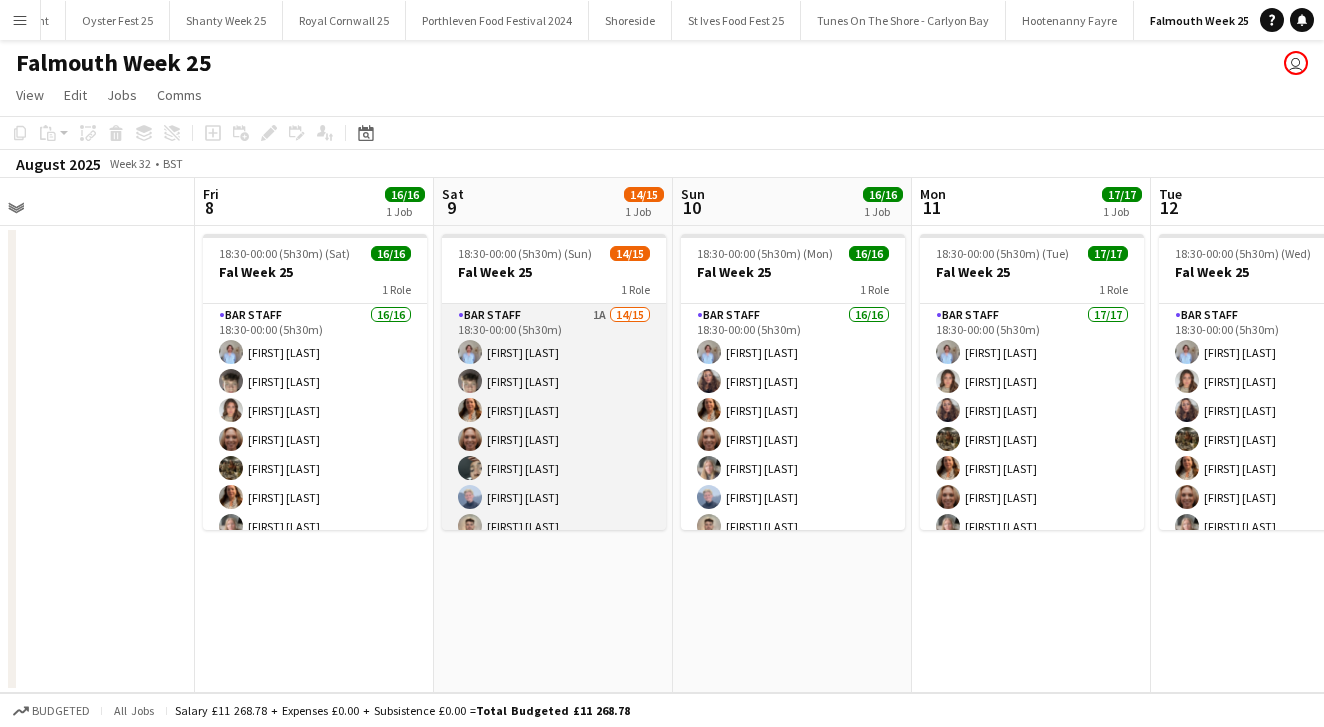 click on "Bar Staff   1A   14/15   18:30-00:00 (5h30m)
[FIRST] [LAST] [FIRST] [LAST] [FIRST] [LAST] [FIRST] [LAST] [FIRST] [LAST] [FIRST] [LAST] [FIRST] [LAST] [FIRST] [LAST] [FIRST] [LAST] [FIRST] [LAST] [FIRST] [LAST] [FIRST] [LAST]
single-neutral-actions" at bounding box center [554, 541] 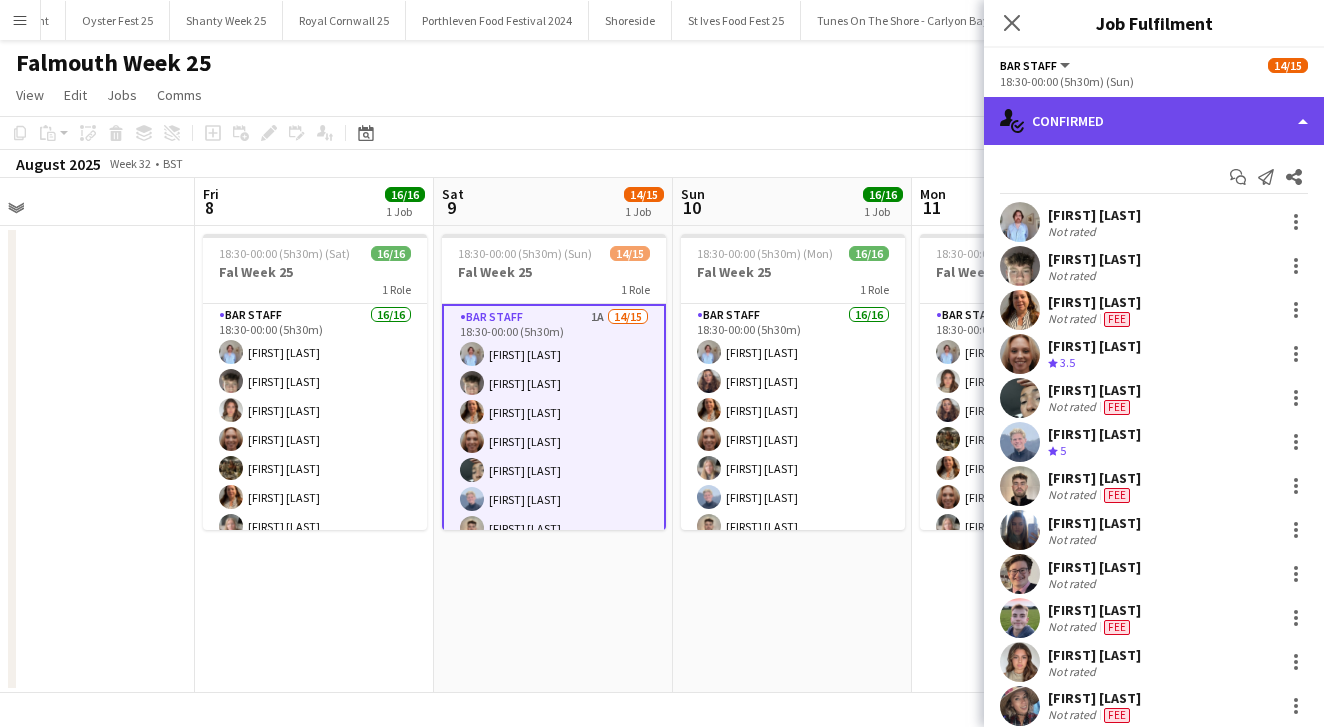 click on "single-neutral-actions-check-2
Confirmed" 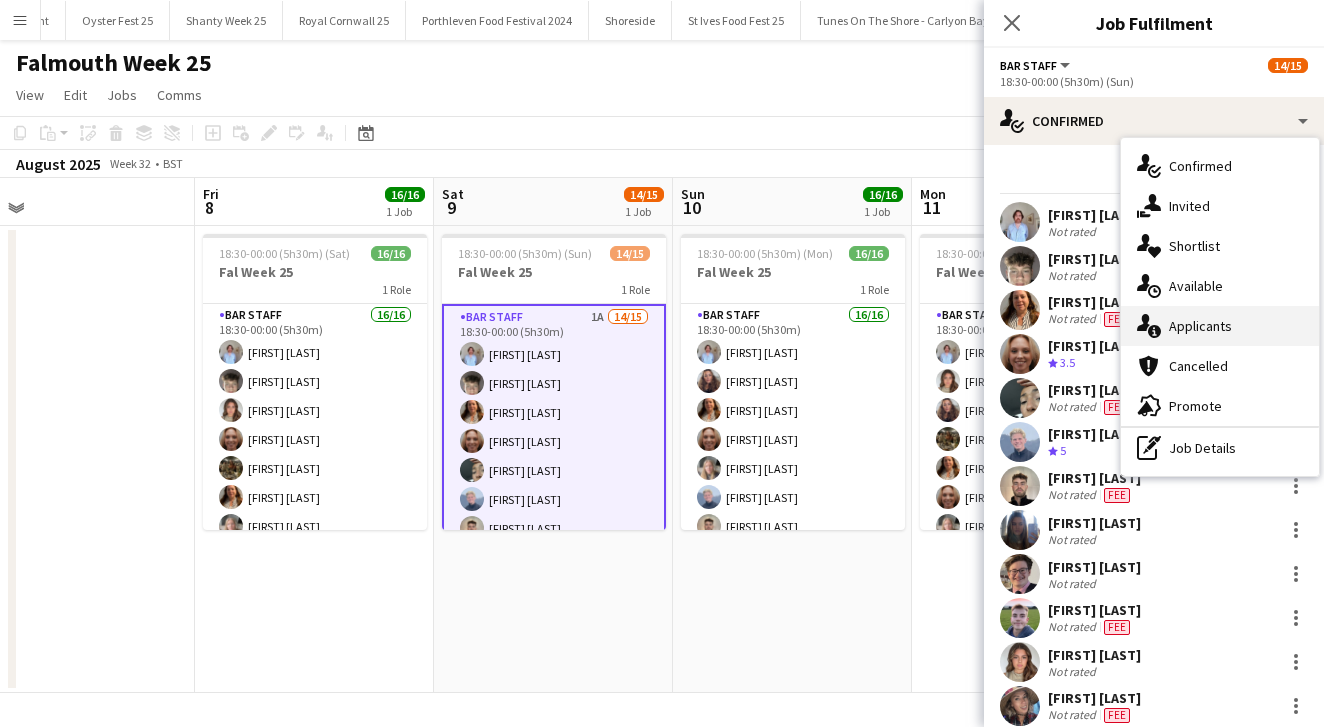 click on "single-neutral-actions-information
Applicants" at bounding box center (1220, 326) 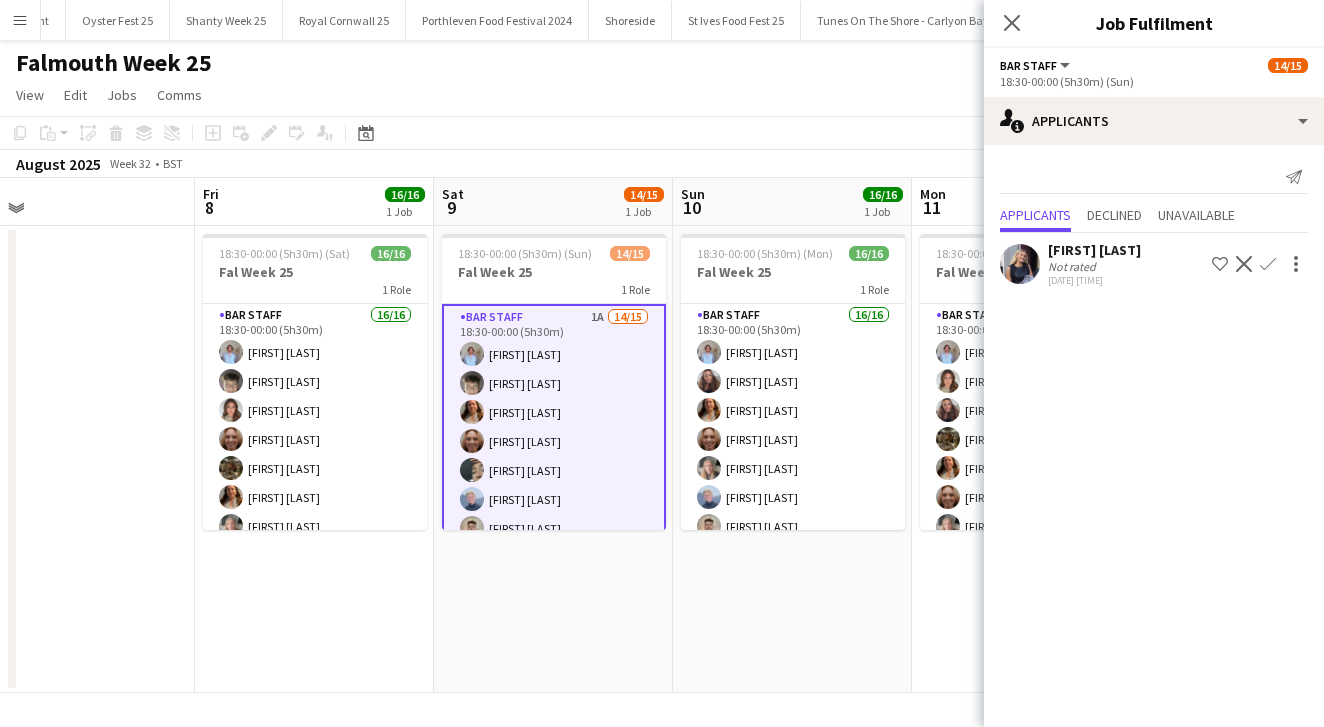 click on "18:30-00:00 (5h30m) (Mon)   16/16   Fal Week 25   1 Role   Bar Staff   16/16   18:30-00:00 (5h30m)
[FIRST] [LAST] [FIRST] [LAST] [FIRST] [LAST] [FIRST] [LAST] [FIRST] [LAST] [FIRST] [LAST] [FIRST] [LAST] [FIRST] [LAST] [FIRST] [LAST] [FIRST] [LAST] [FIRST] [LAST]" at bounding box center [792, 459] 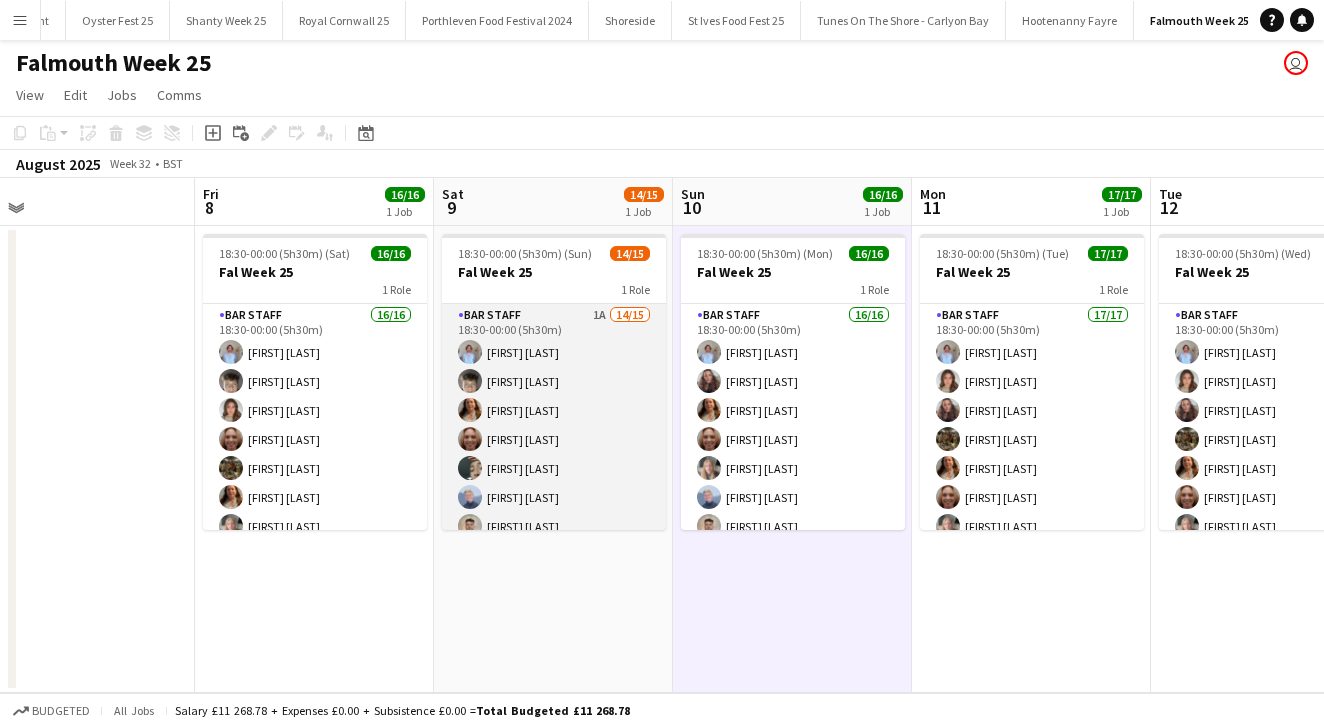 click on "Bar Staff   1A   14/15   18:30-00:00 (5h30m)
[FIRST] [LAST] [FIRST] [LAST] [FIRST] [LAST] [FIRST] [LAST] [FIRST] [LAST] [FIRST] [LAST] [FIRST] [LAST] [FIRST] [LAST] [FIRST] [LAST] [FIRST] [LAST] [FIRST] [LAST] [FIRST] [LAST]
single-neutral-actions" at bounding box center [554, 541] 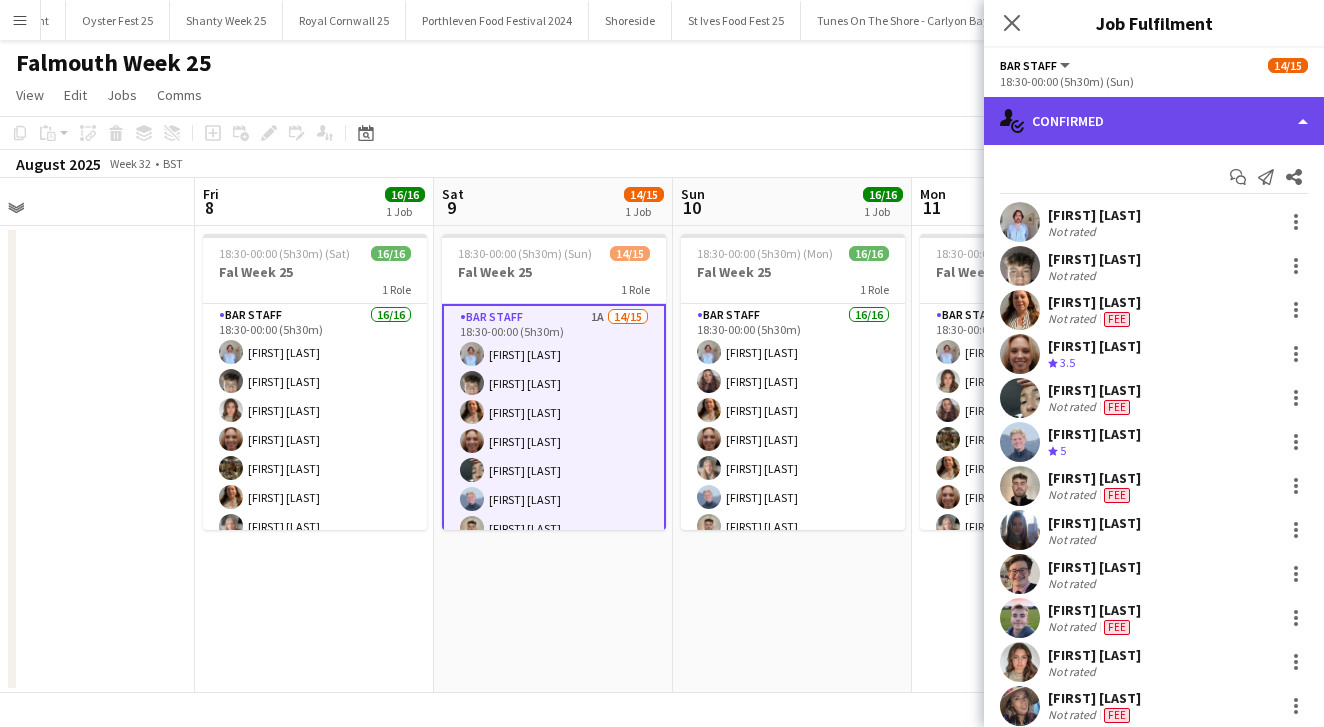 click on "single-neutral-actions-check-2
Confirmed" 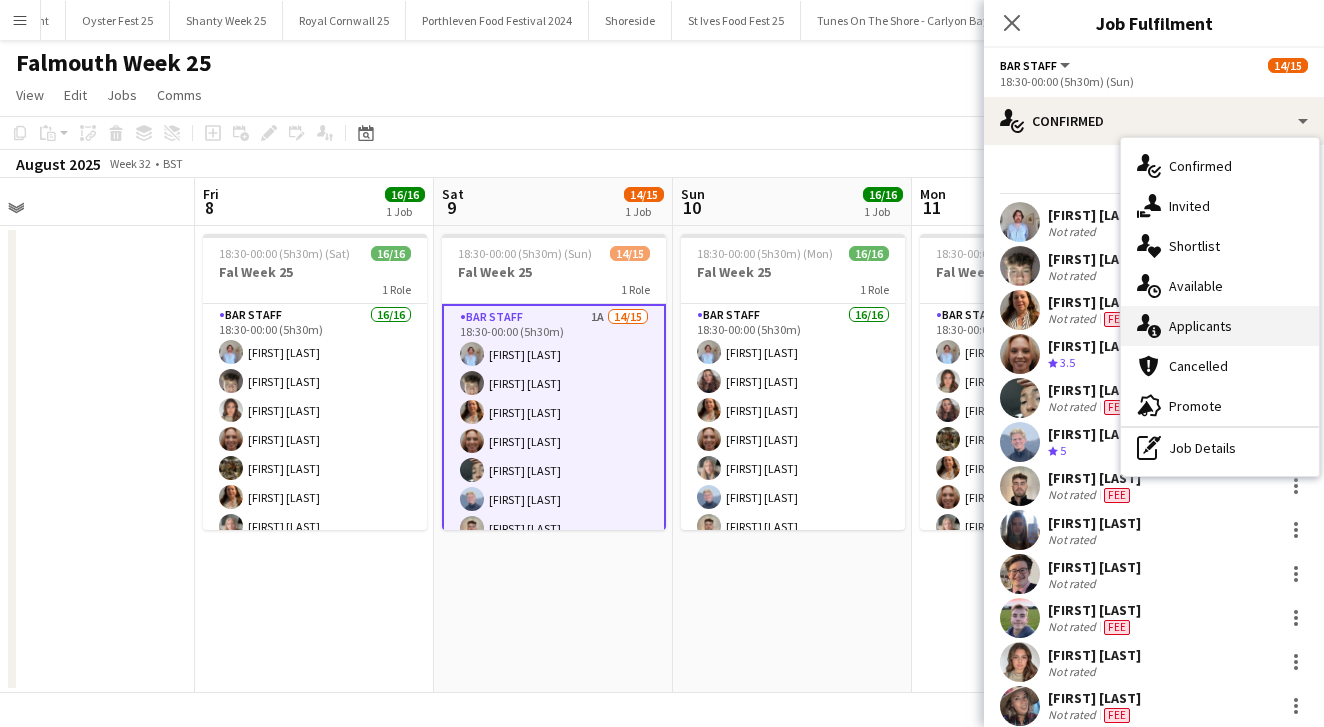 click on "single-neutral-actions-information
Applicants" at bounding box center [1220, 326] 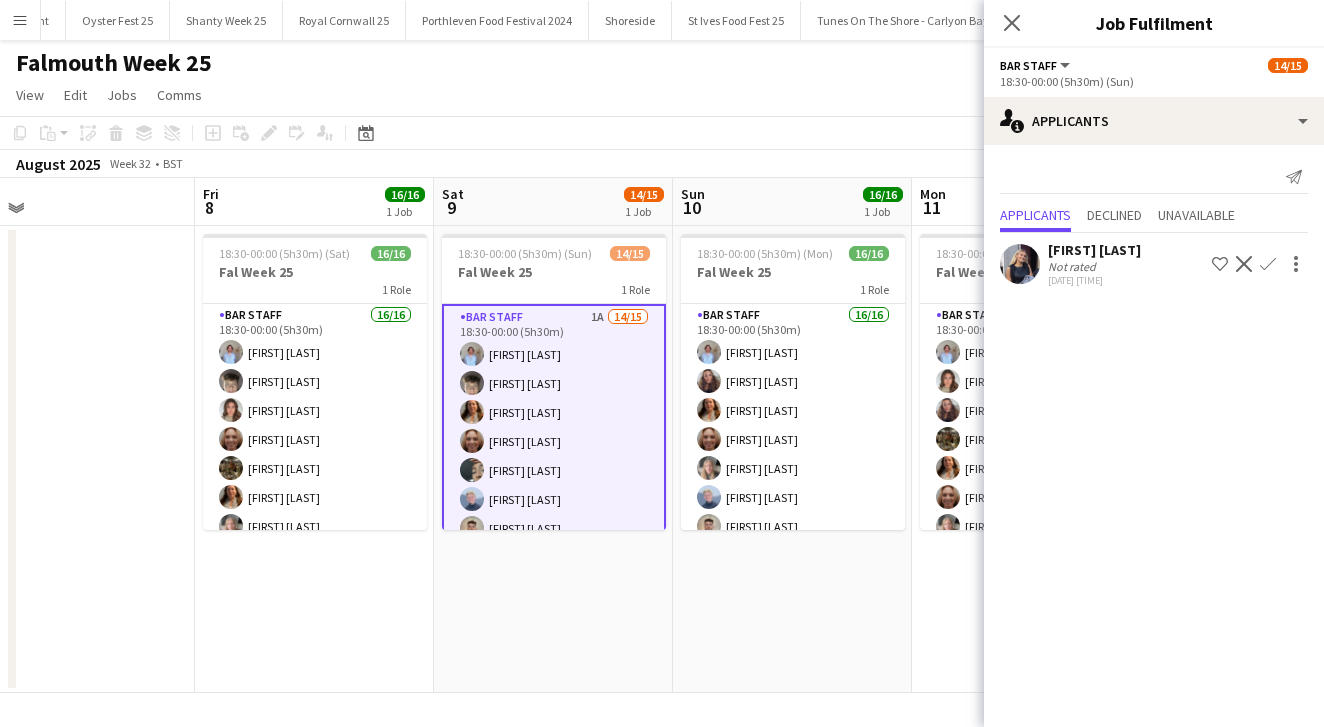 click on "Confirm" 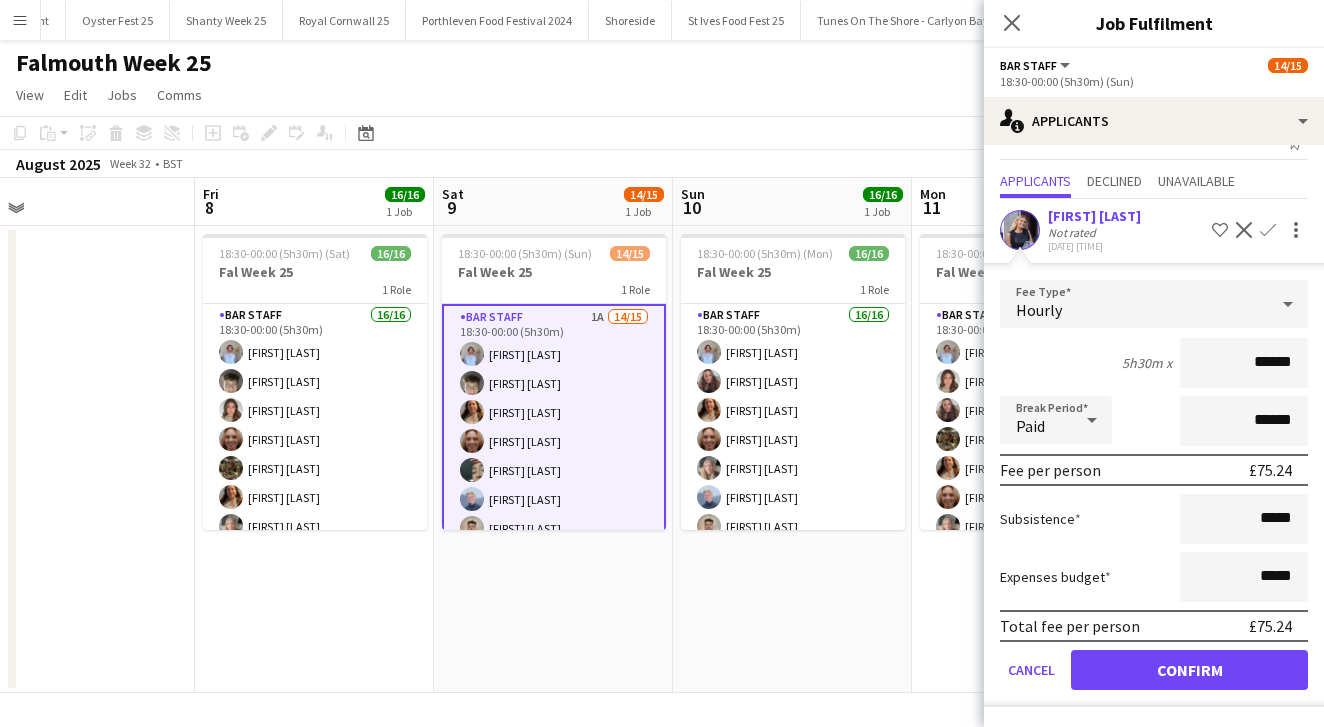 scroll, scrollTop: 34, scrollLeft: 0, axis: vertical 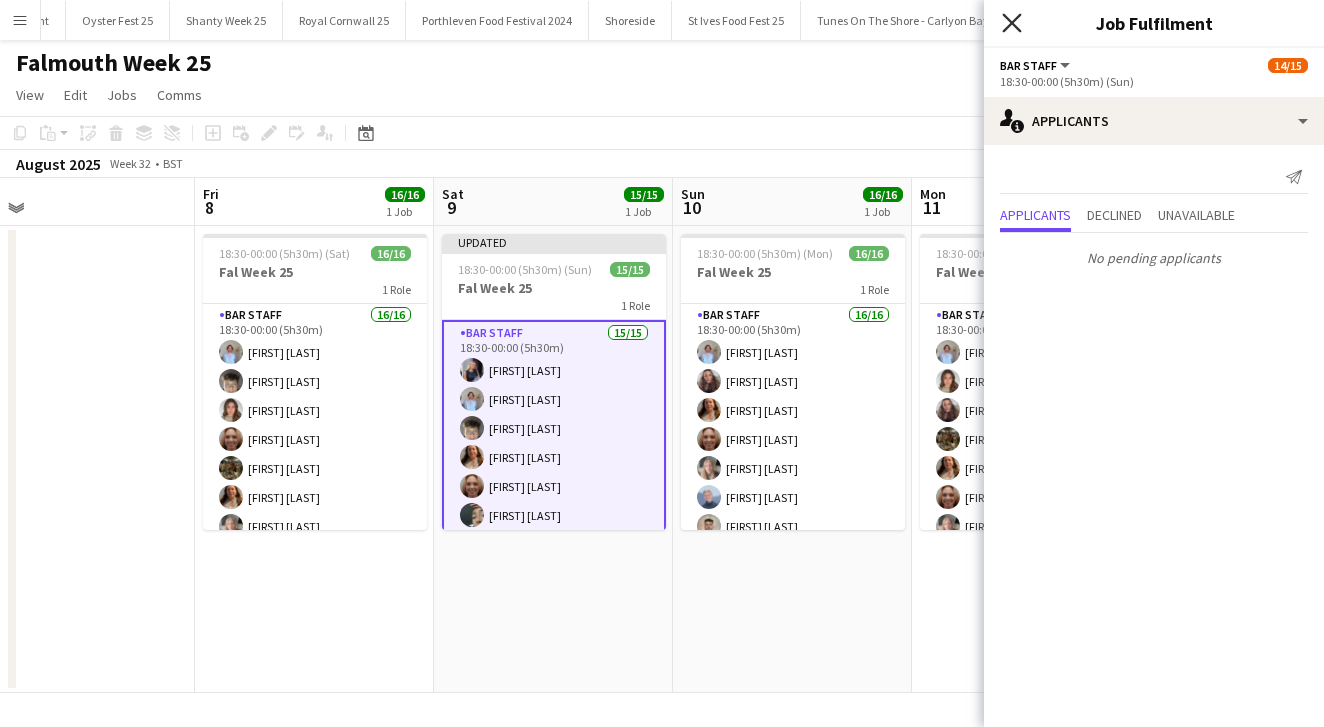 click 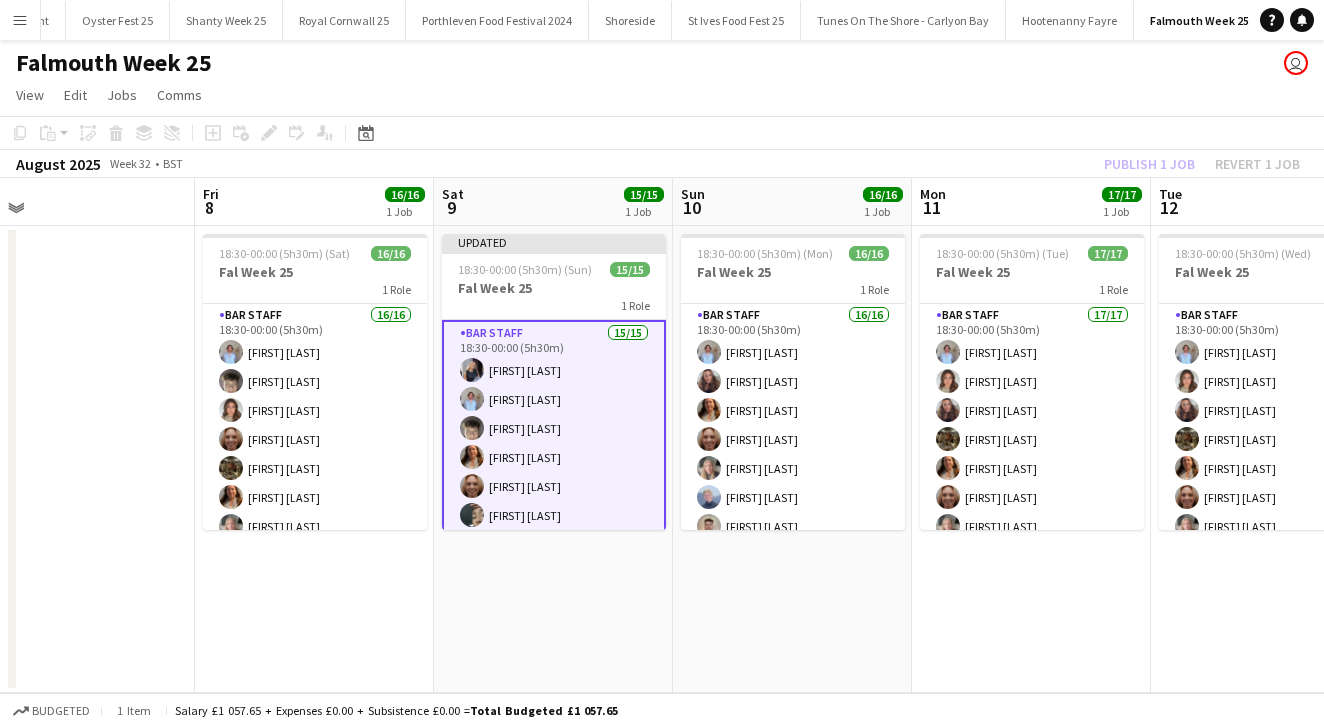 click on "18:30-00:00 (5h30m) (Mon)   16/16   Fal Week 25   1 Role   Bar Staff   16/16   18:30-00:00 (5h30m)
[FIRST] [LAST] [FIRST] [LAST] [FIRST] [LAST] [FIRST] [LAST] [FIRST] [LAST] [FIRST] [LAST] [FIRST] [LAST] [FIRST] [LAST] [FIRST] [LAST] [FIRST] [LAST] [FIRST] [LAST]" at bounding box center [792, 459] 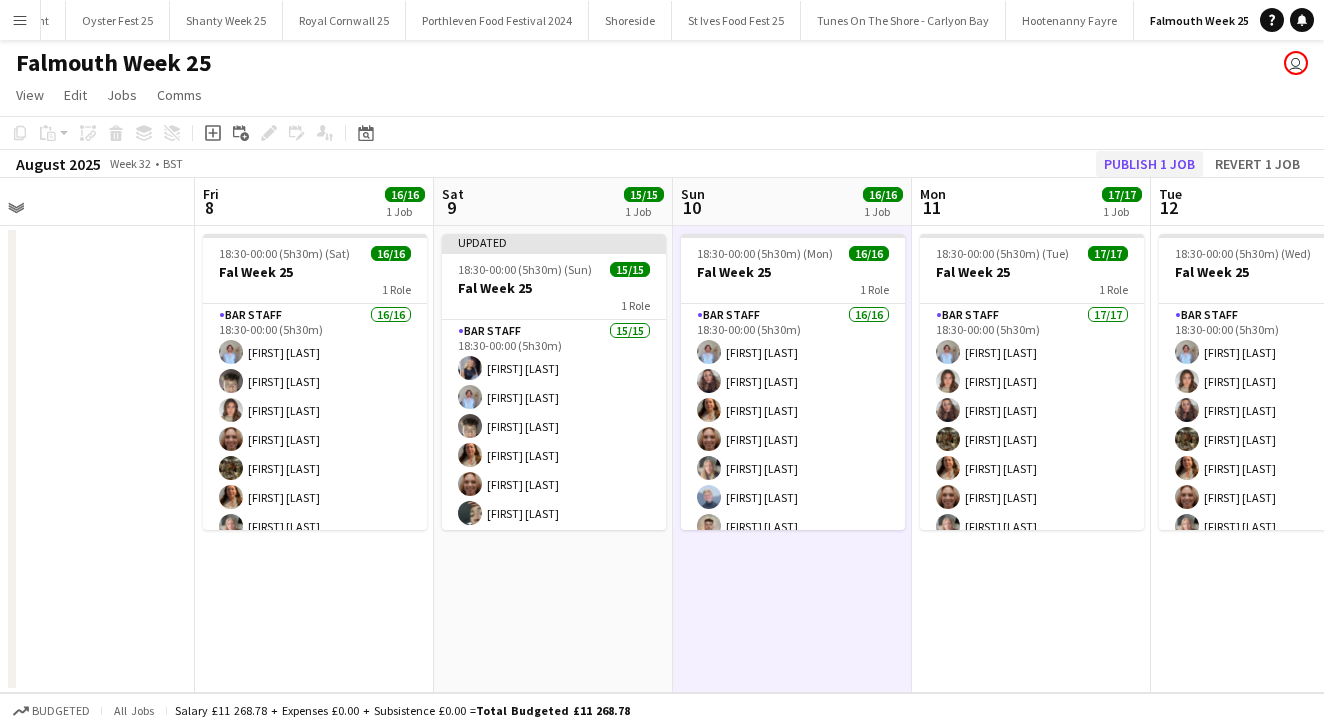 click on "Publish 1 job" 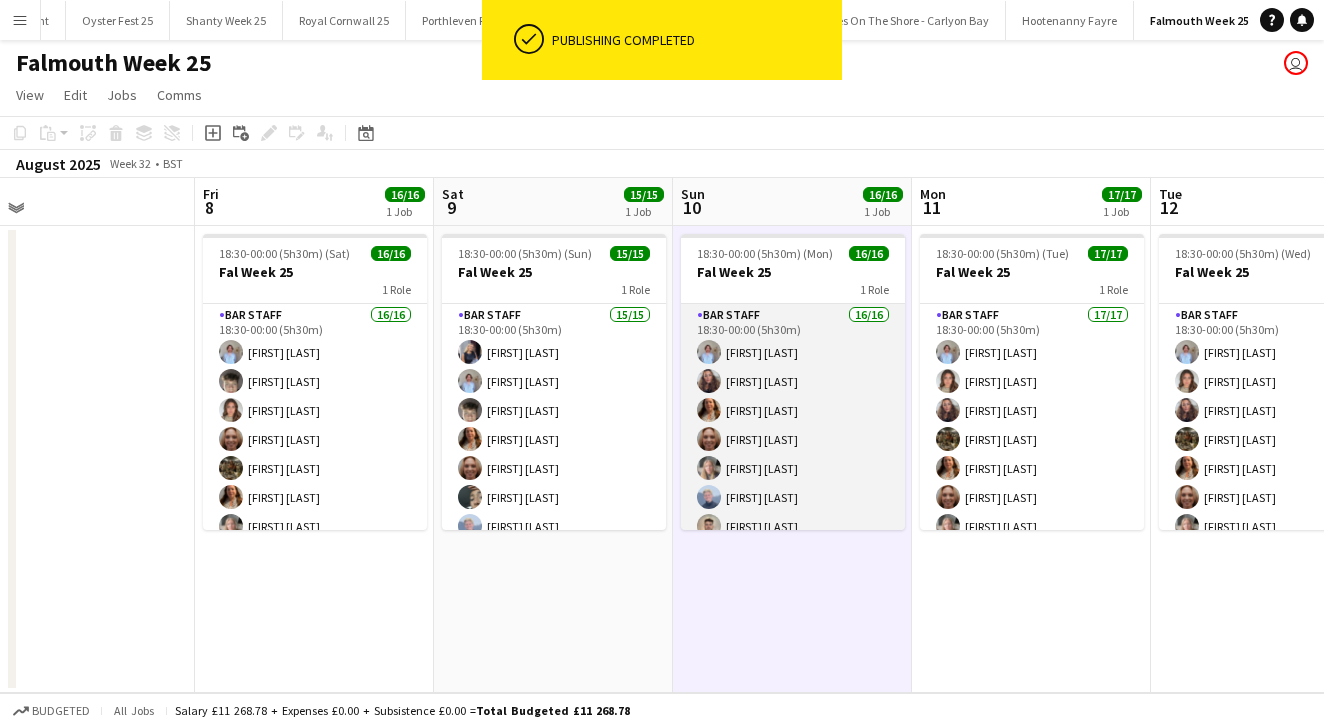 scroll, scrollTop: 0, scrollLeft: 0, axis: both 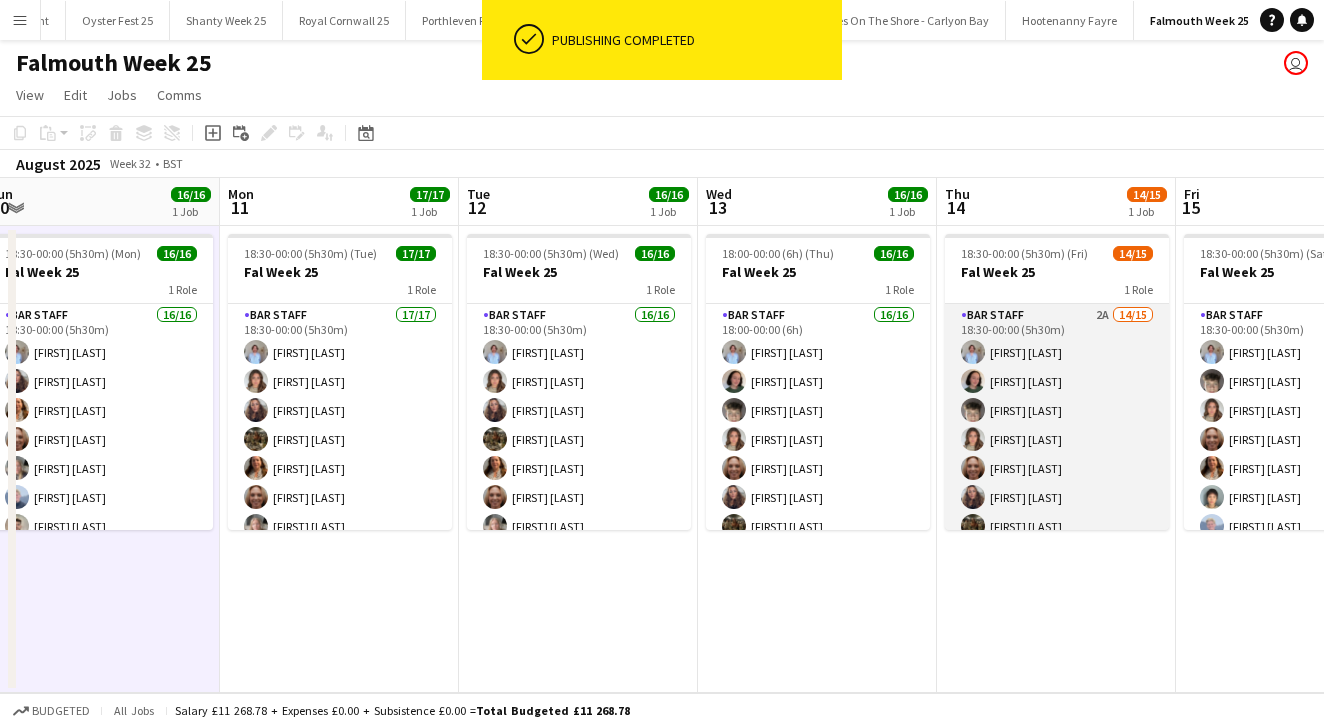 click on "Bar Staff   2A   14/15   18:30-00:00 (5h30m)
[FIRST] [LAST] [FIRST] [LAST] [FIRST] [LAST] [FIRST] [LAST] [FIRST] [LAST] [FIRST] [LAST] [FIRST] [LAST] [FIRST] [LAST] [FIRST] [LAST] [FIRST] [LAST] [FIRST] [LAST] [FIRST] [LAST]
single-neutral-actions" at bounding box center [1057, 541] 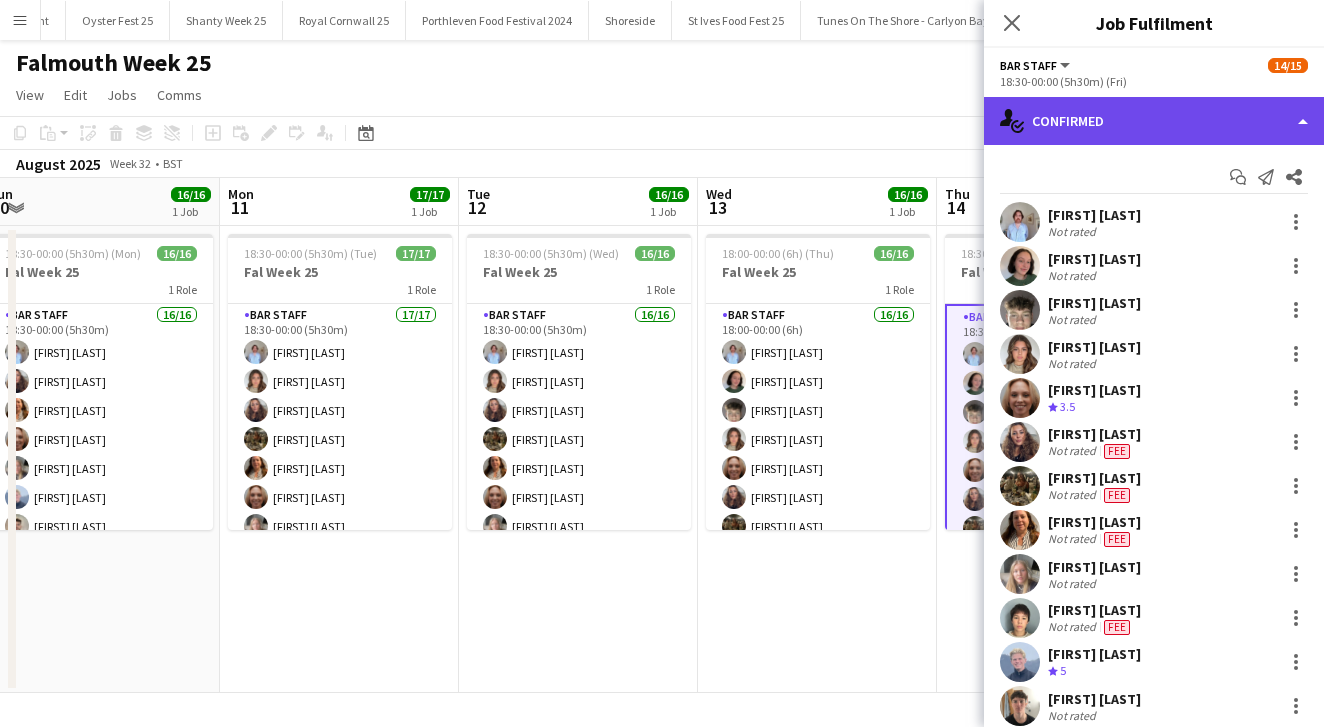 click on "single-neutral-actions-check-2
Confirmed" 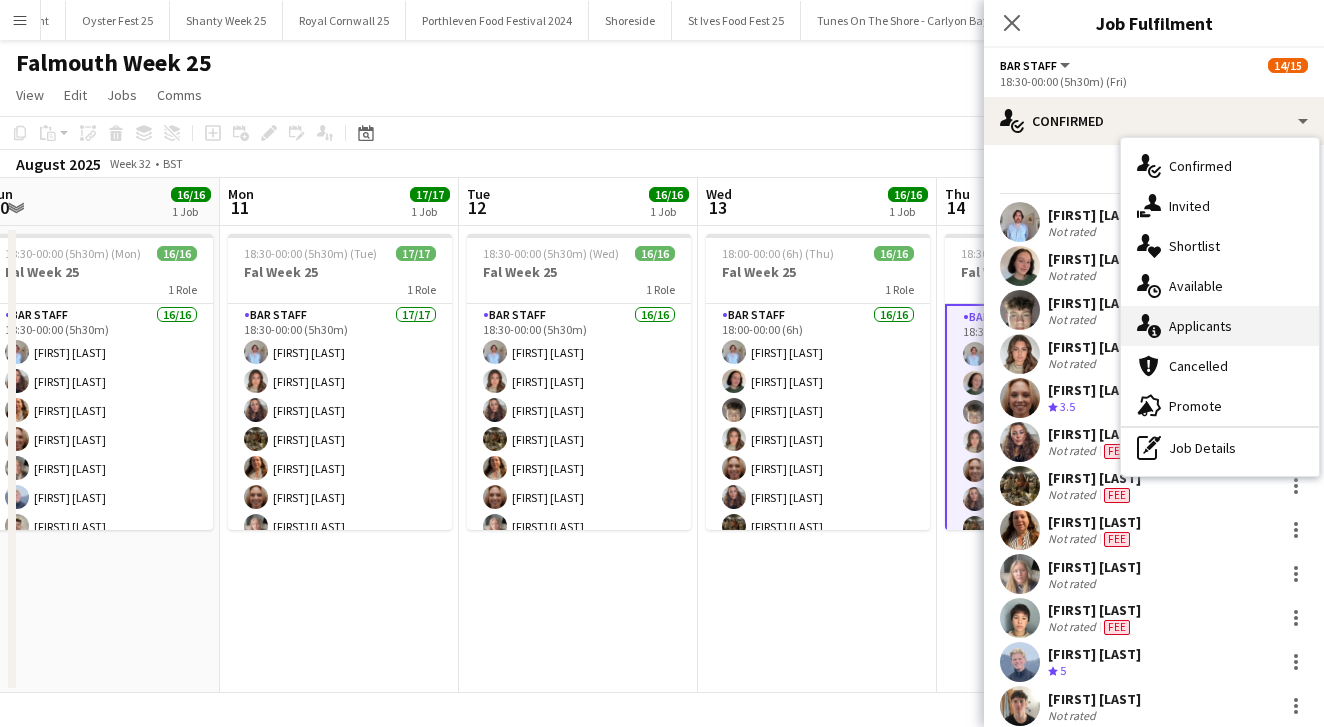 click on "single-neutral-actions-information
Applicants" at bounding box center (1220, 326) 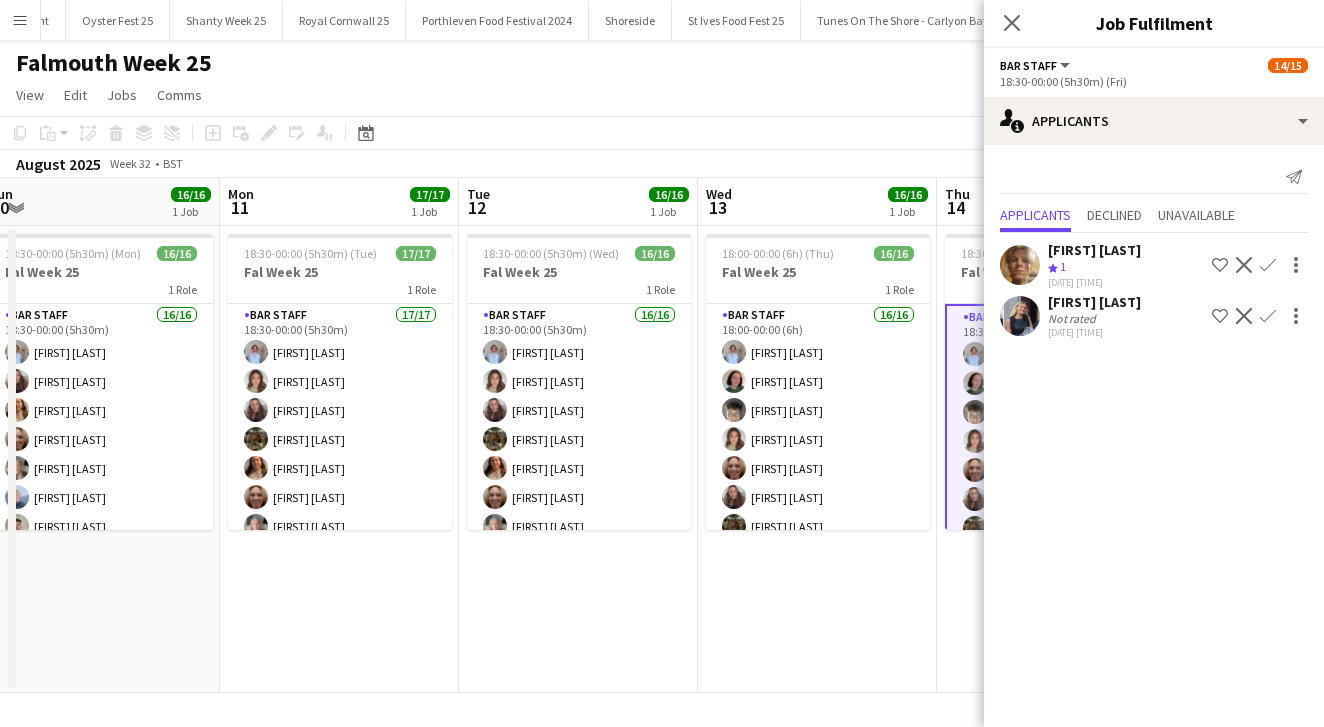 click on "[FIRST] [LAST]" 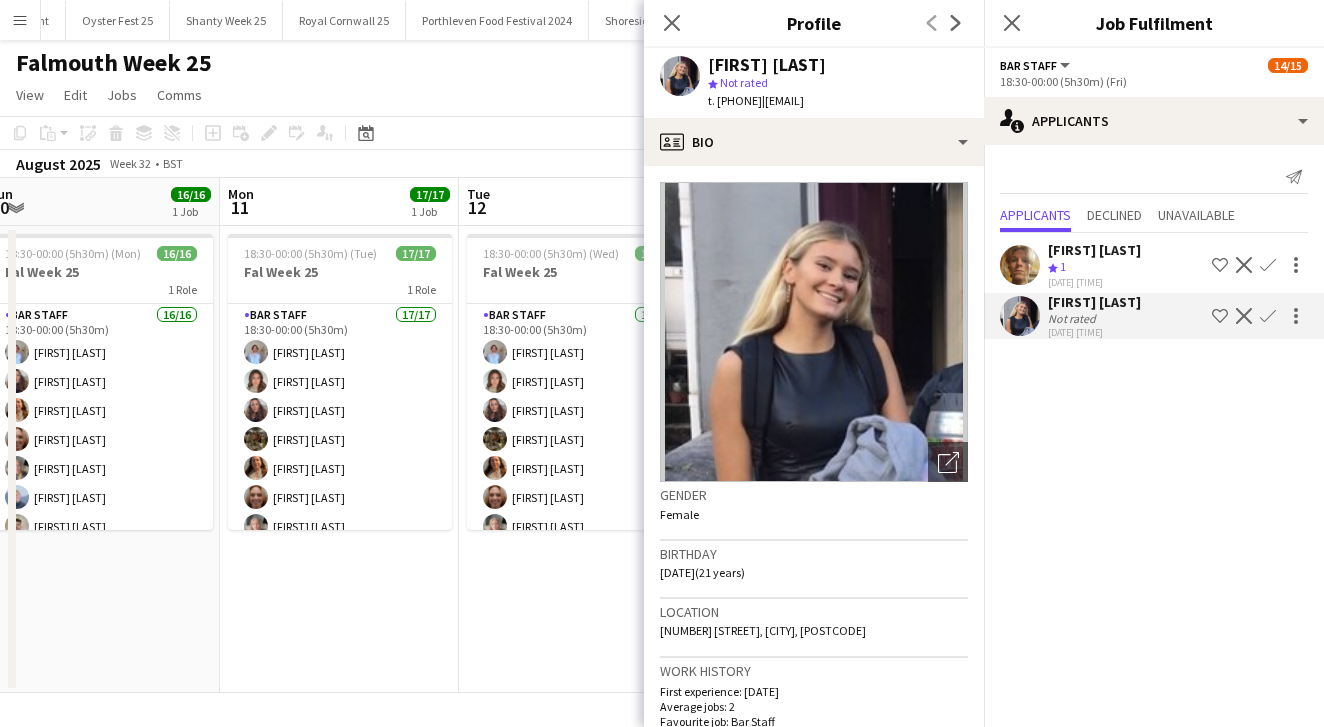 click on "[FIRST] [LAST]" 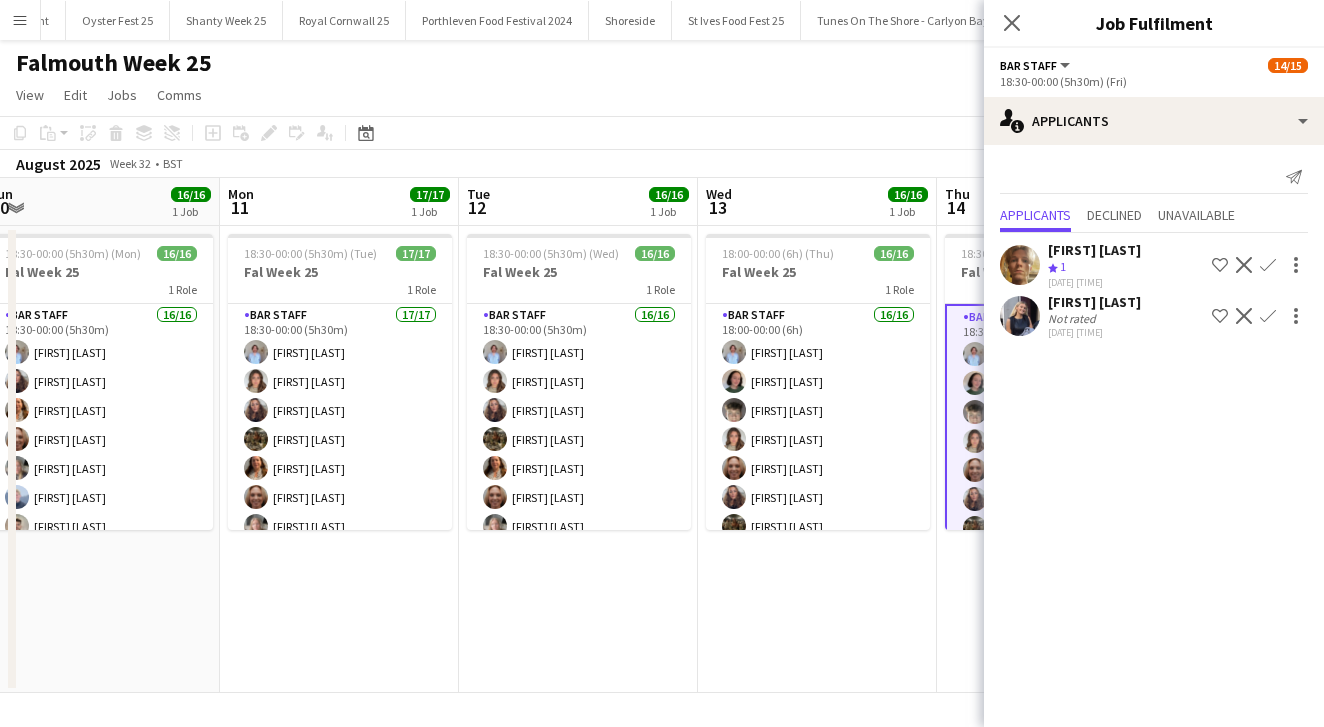 click on "Confirm" 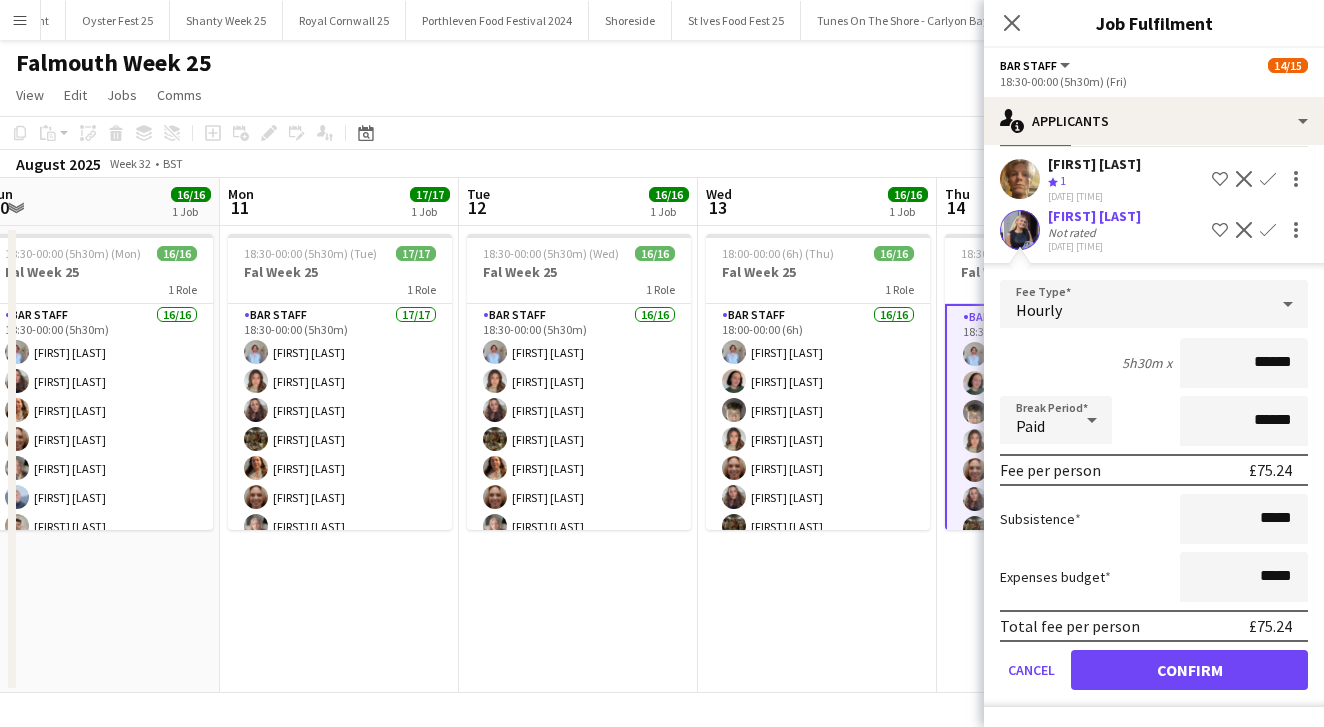 scroll, scrollTop: 86, scrollLeft: 0, axis: vertical 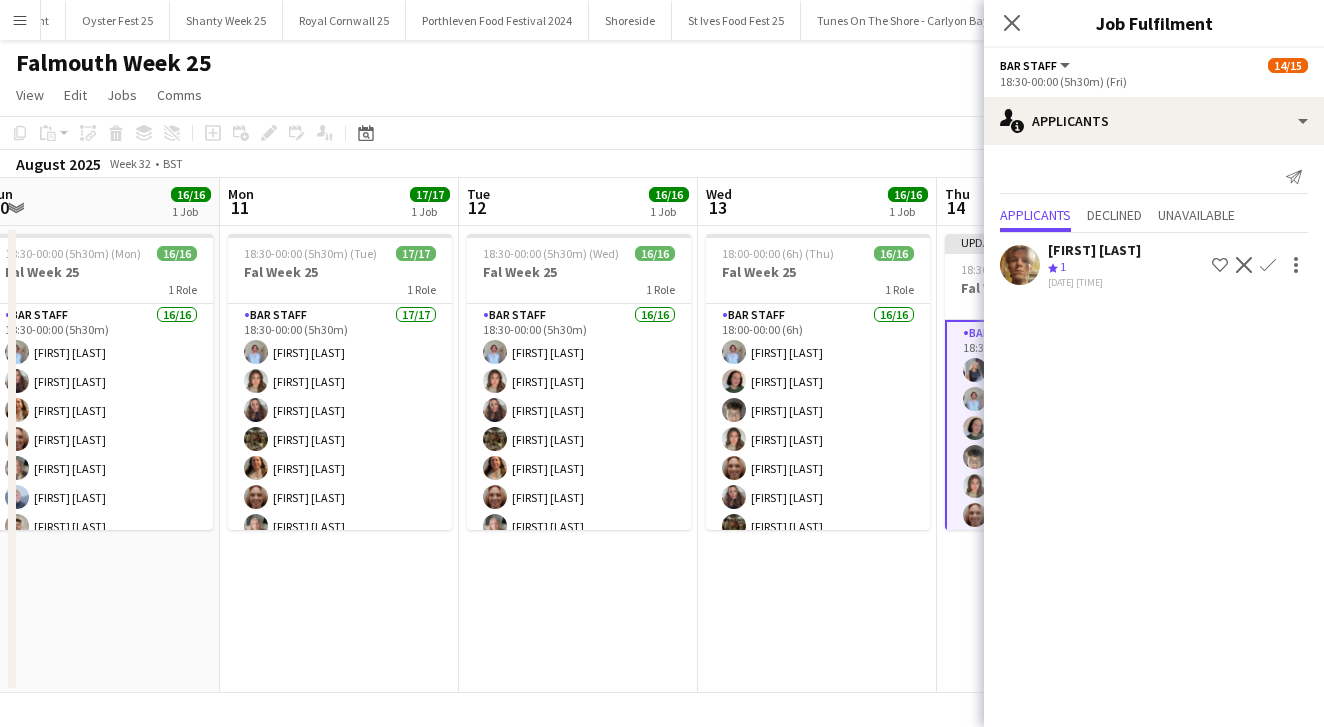 click on "18:00-00:00 (6h) (Thu)   16/16   Fal Week 25   1 Role   Bar Staff   16/16   18:00-00:00 (6h)
[FIRST] [LAST] [FIRST] [LAST] [FIRST] [LAST] [FIRST] [LAST] [FIRST] [LAST] [FIRST] [LAST] [FIRST] [LAST] [FIRST] [LAST] [FIRST] [LAST] [FIRST] [LAST] [FIRST] [LAST] [FIRST] [LAST] [FIRST] [LAST] [FIRST] [LAST]" at bounding box center (817, 459) 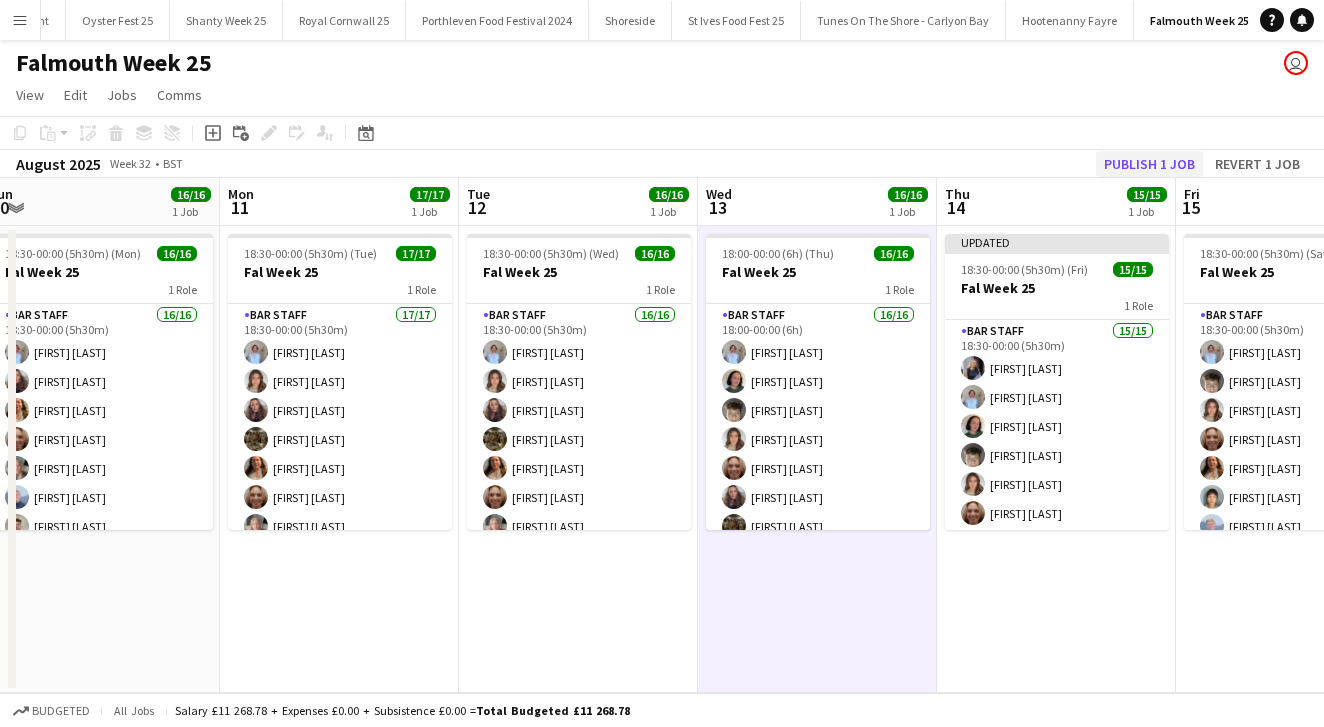 click on "Publish 1 job" 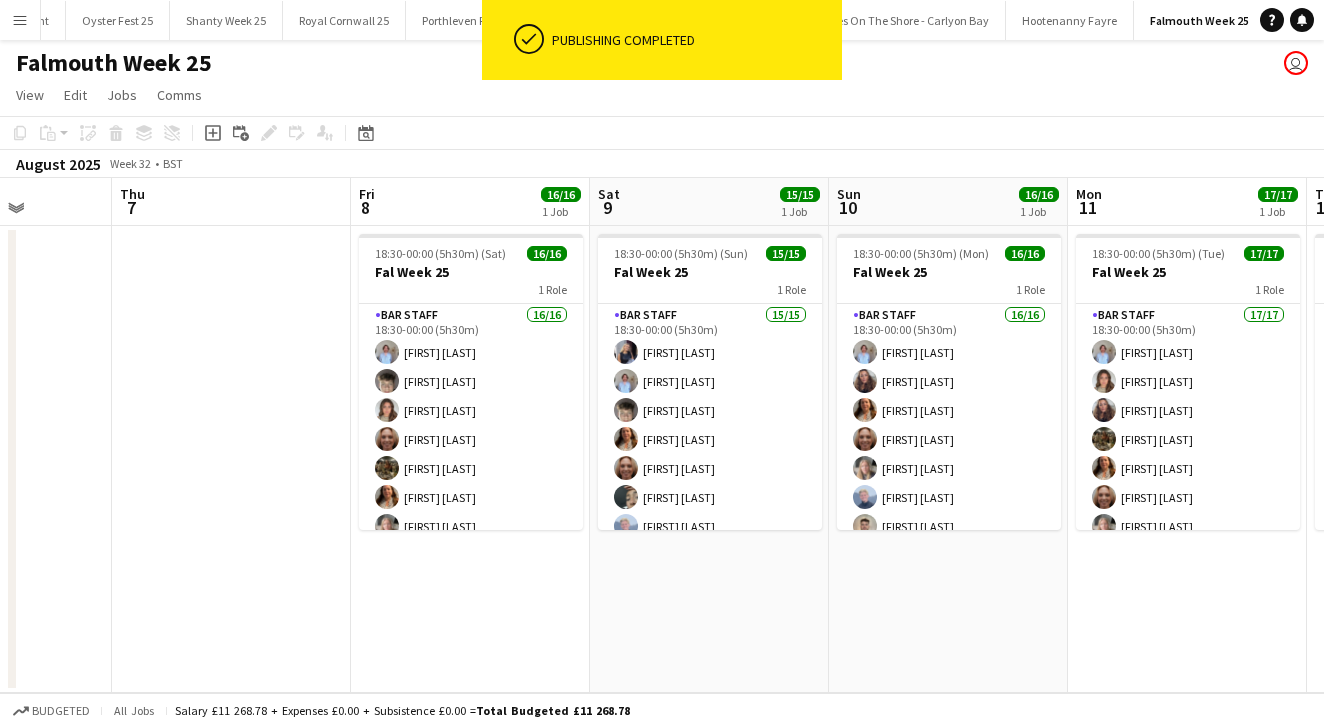 scroll, scrollTop: 0, scrollLeft: 607, axis: horizontal 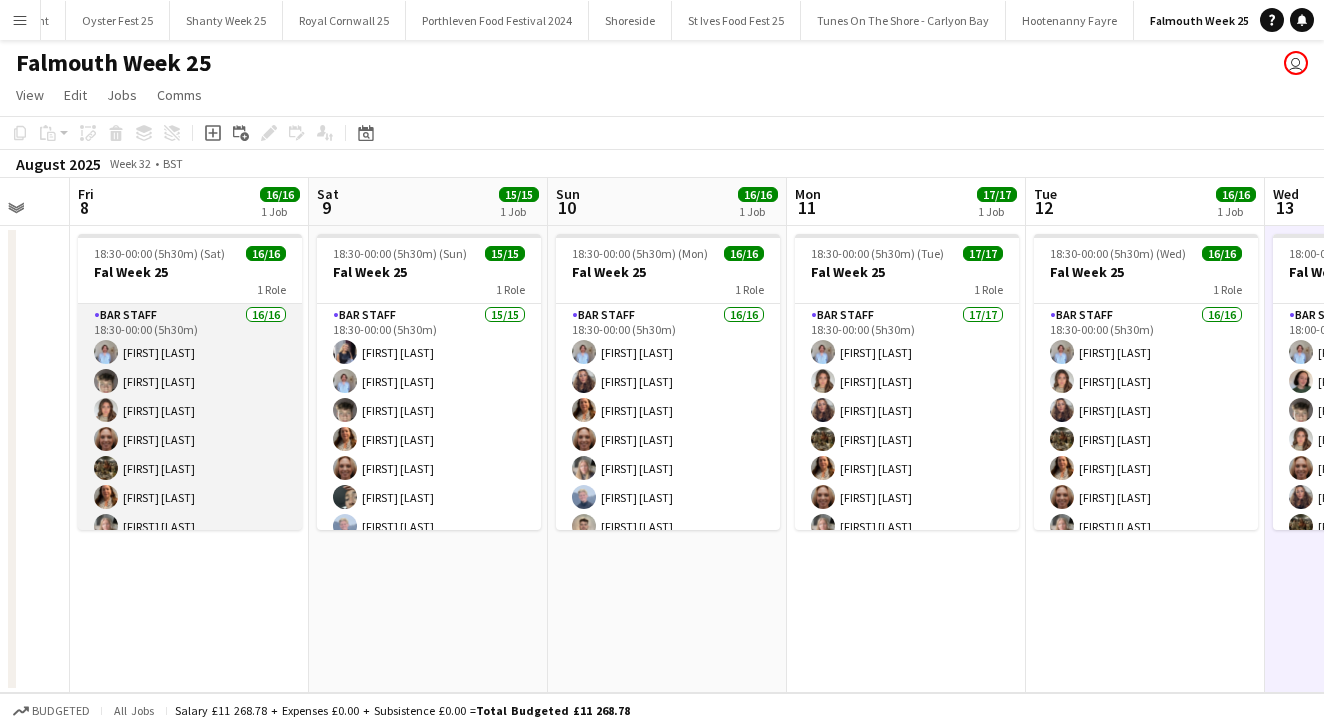 click on "Bar Staff   16/16   18:30-00:00 (5h30m)
[FIRST] [LAST] [FIRST] [LAST] [FIRST] [LAST] [FIRST] [LAST] [FIRST] [LAST] [FIRST] [LAST] [FIRST] [LAST] [FIRST] [LAST] [FIRST] [LAST] [FIRST] [LAST] [FIRST] [LAST] [FIRST] [LAST] [FIRST] [LAST] [FIRST] [LAST]" at bounding box center [190, 555] 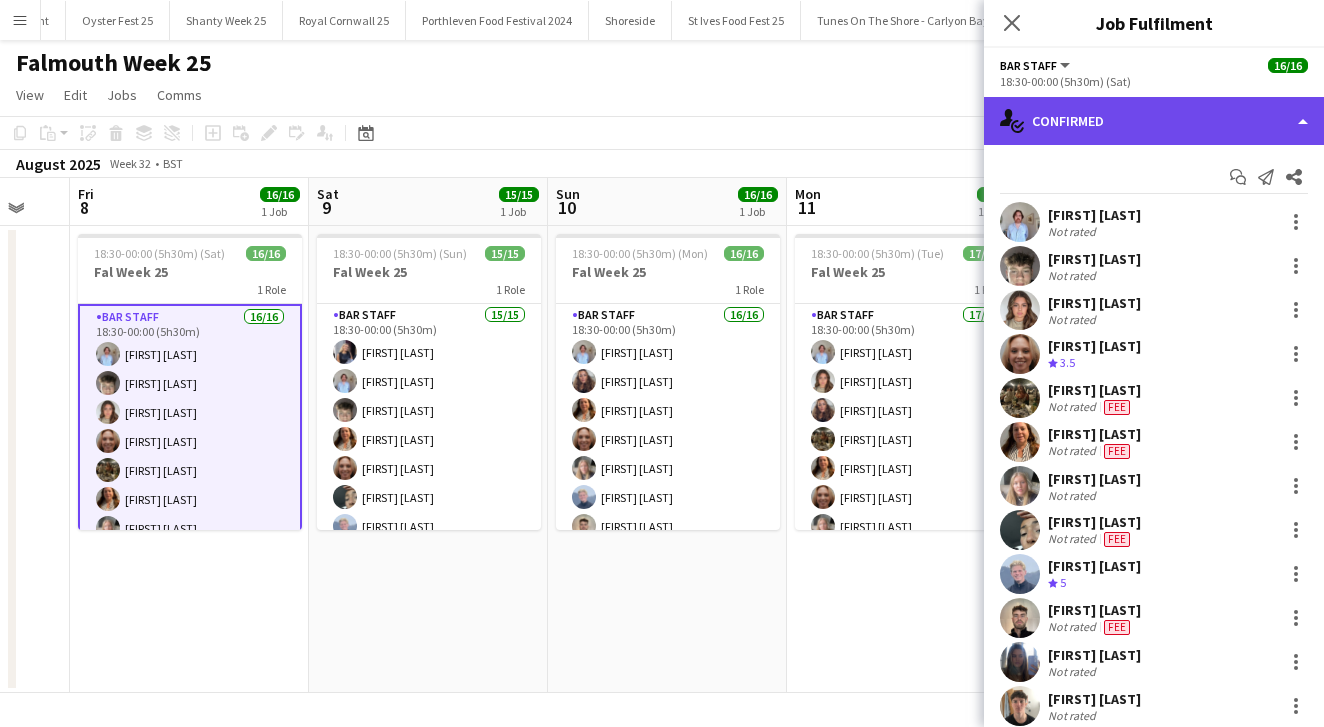click on "single-neutral-actions-check-2
Confirmed" 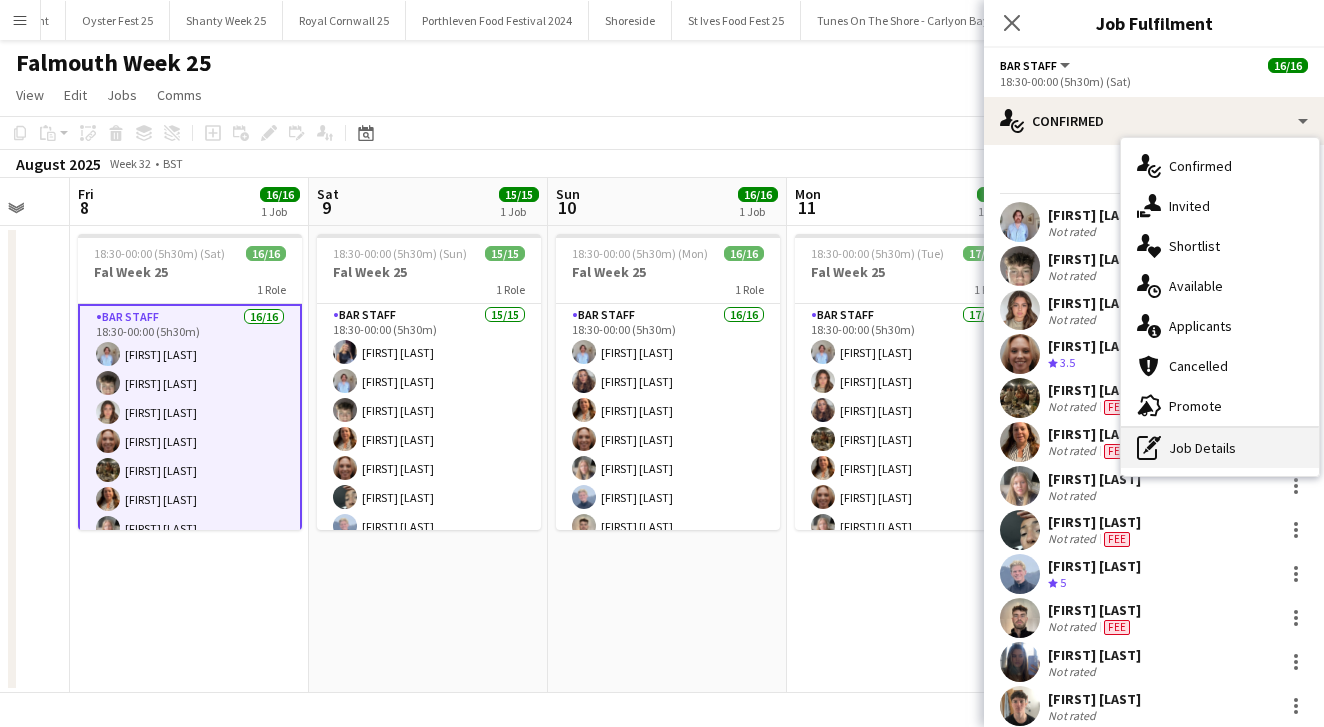 click on "pen-write
Job Details" at bounding box center (1220, 448) 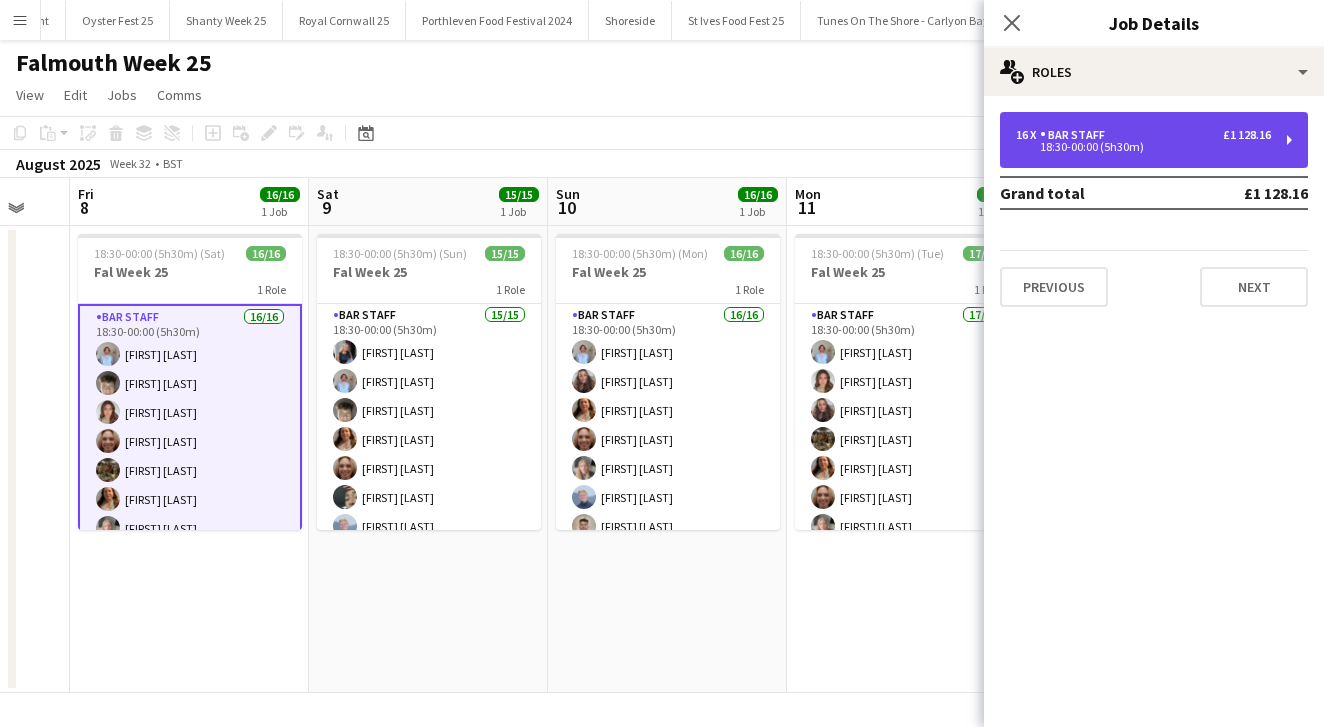 click on "16 x   Bar Staff   £1 128.16" at bounding box center [1143, 135] 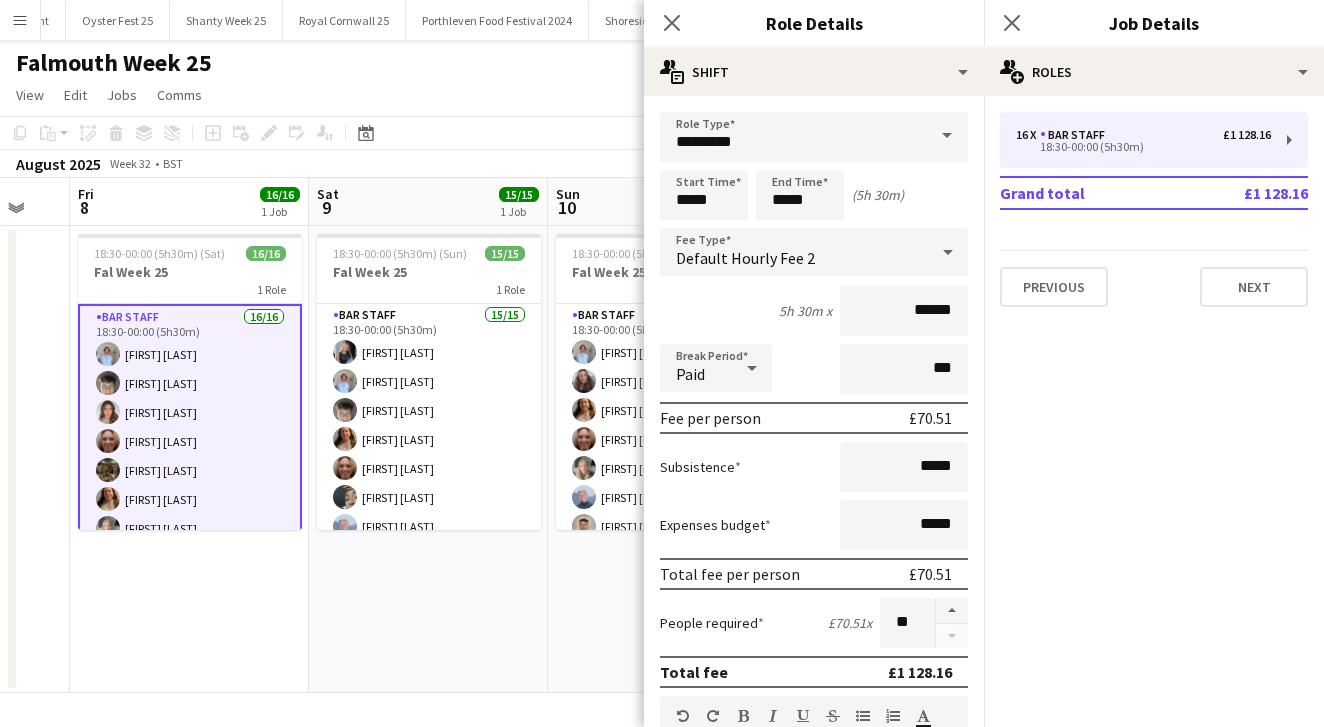 click at bounding box center (951, 623) 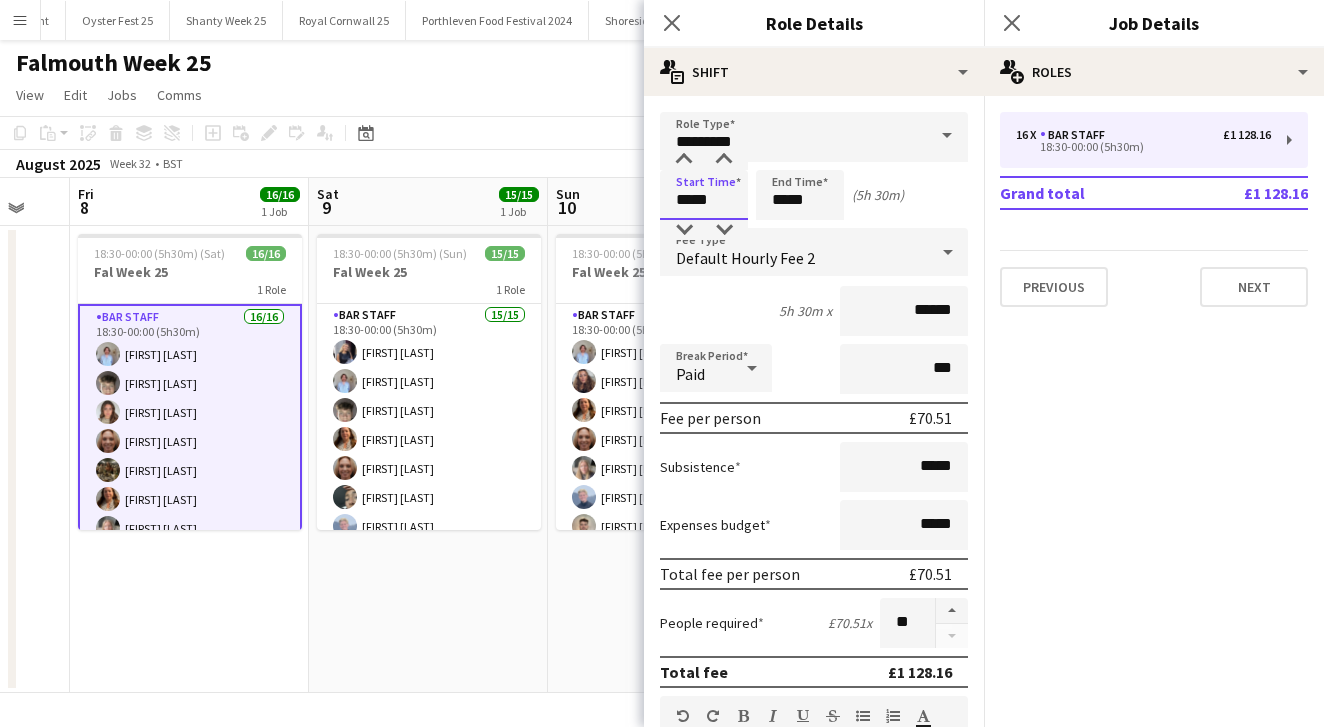 click on "*****" at bounding box center [704, 195] 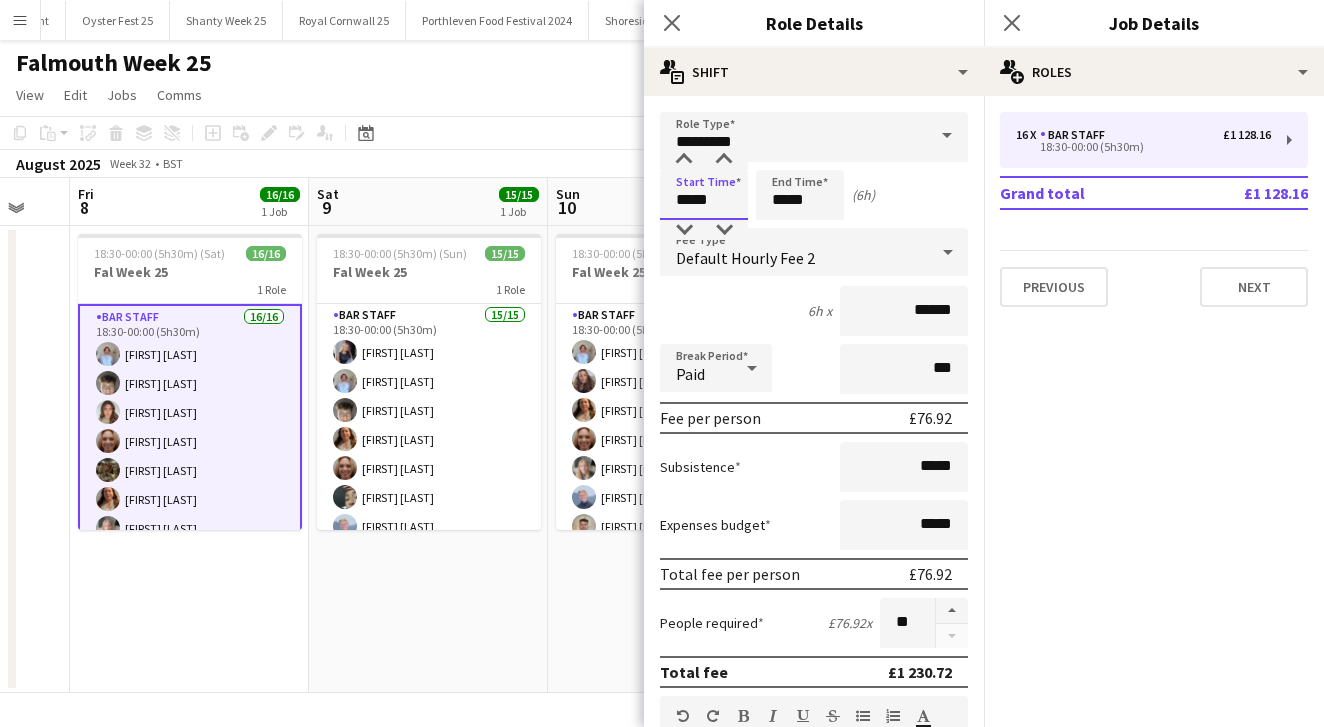 type on "*****" 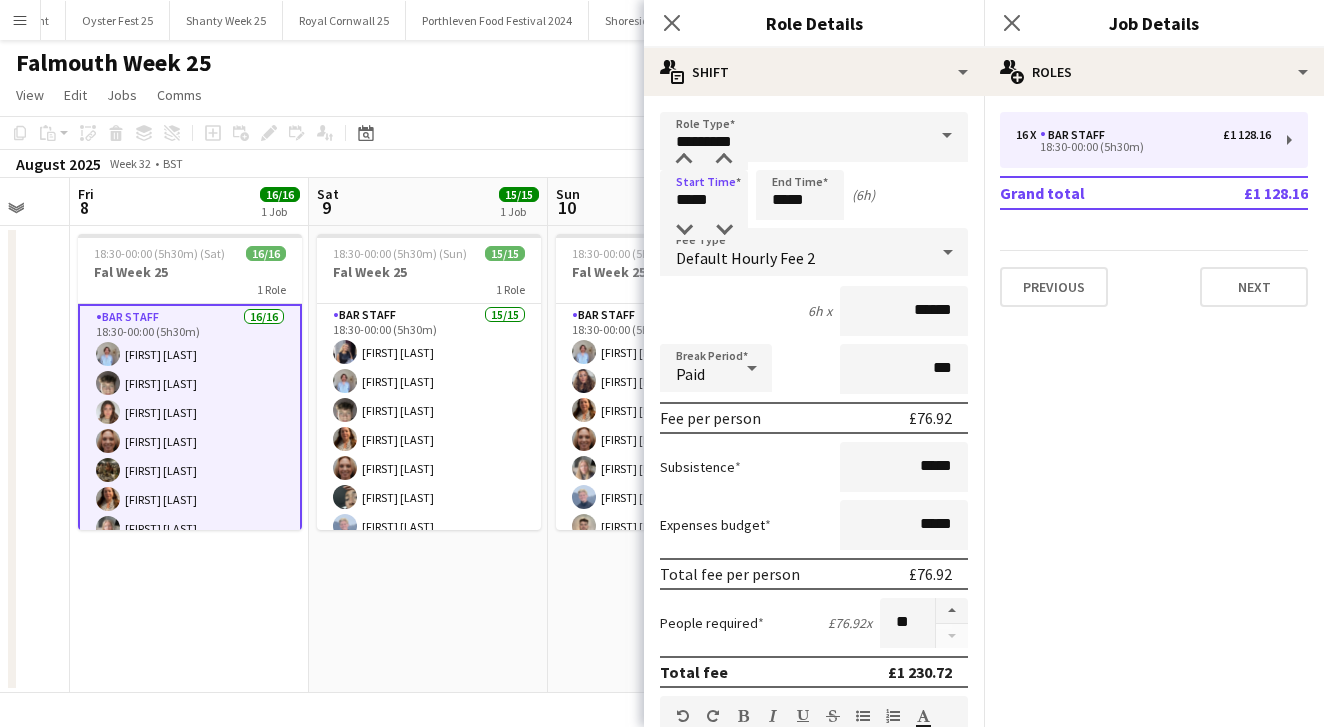 click on "pencil3
General details   16 x   Bar Staff   £1 128.16   18:30-00:00 (5h30m)   Grand total   £1 128.16   Previous   Next" 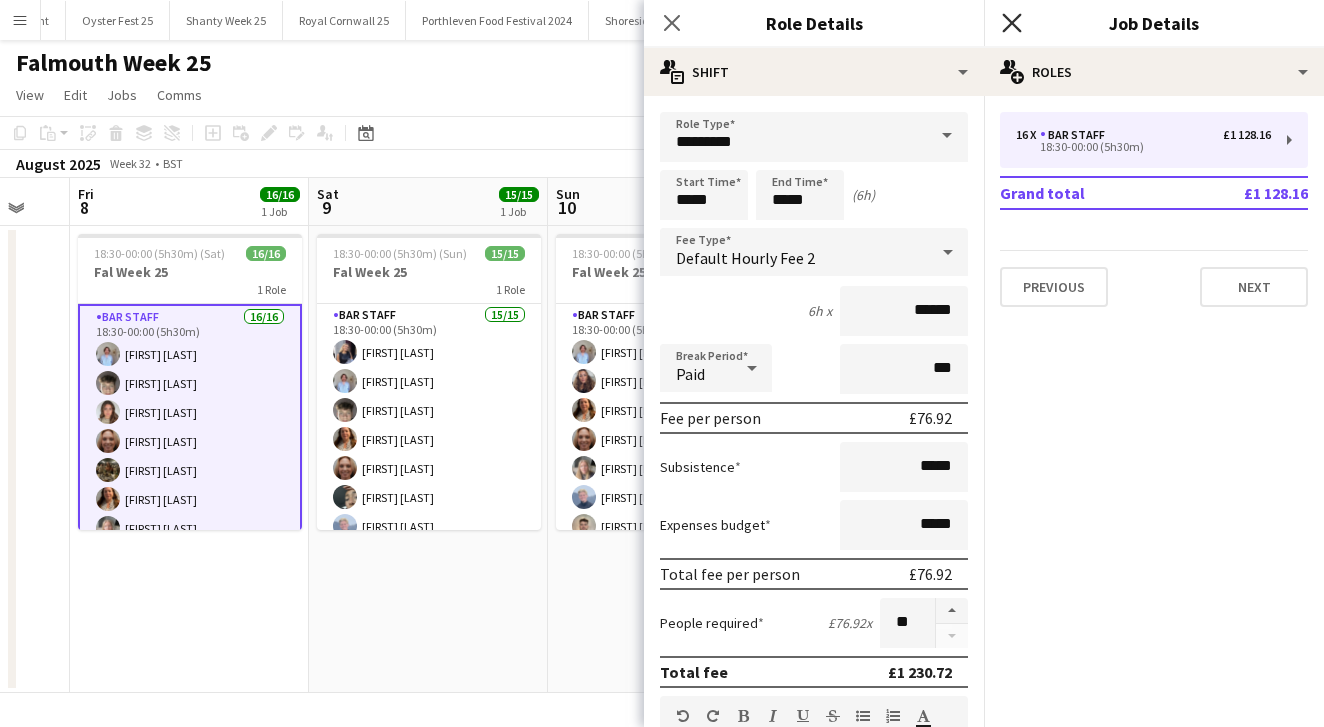 click on "Close pop-in" 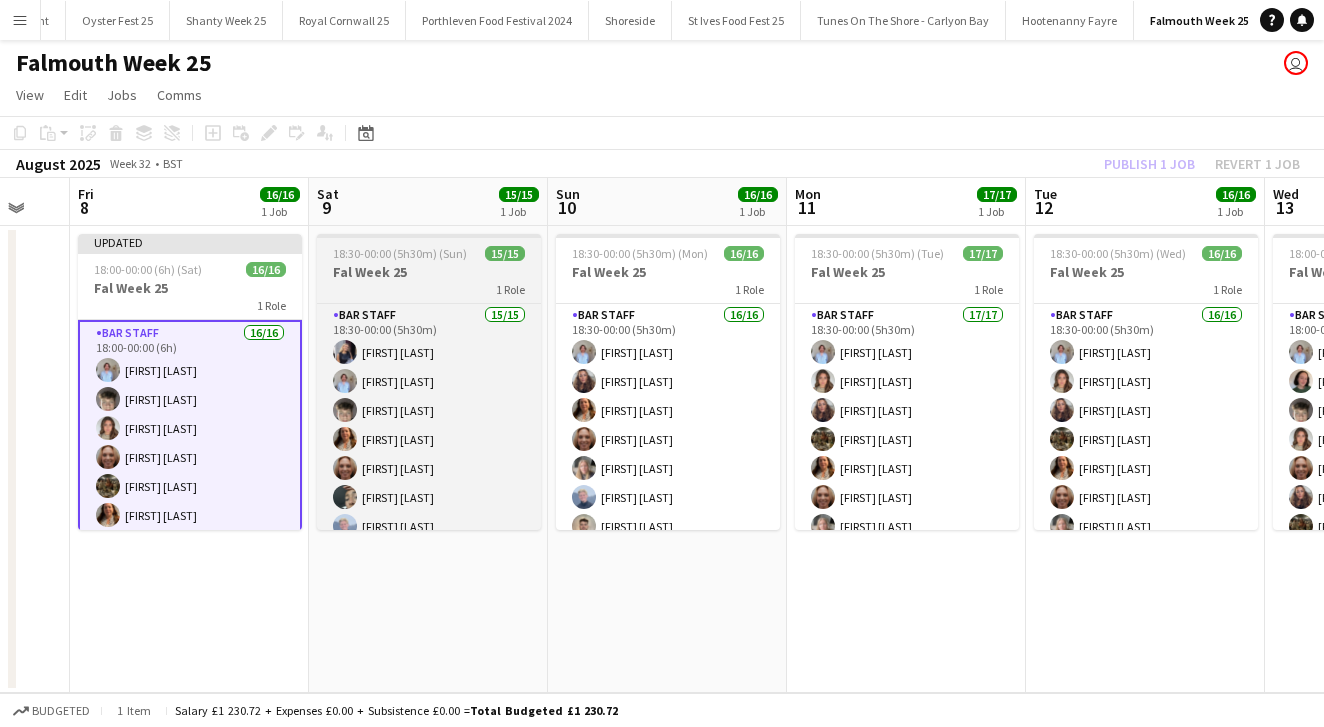 click on "Fal Week 25" at bounding box center (429, 272) 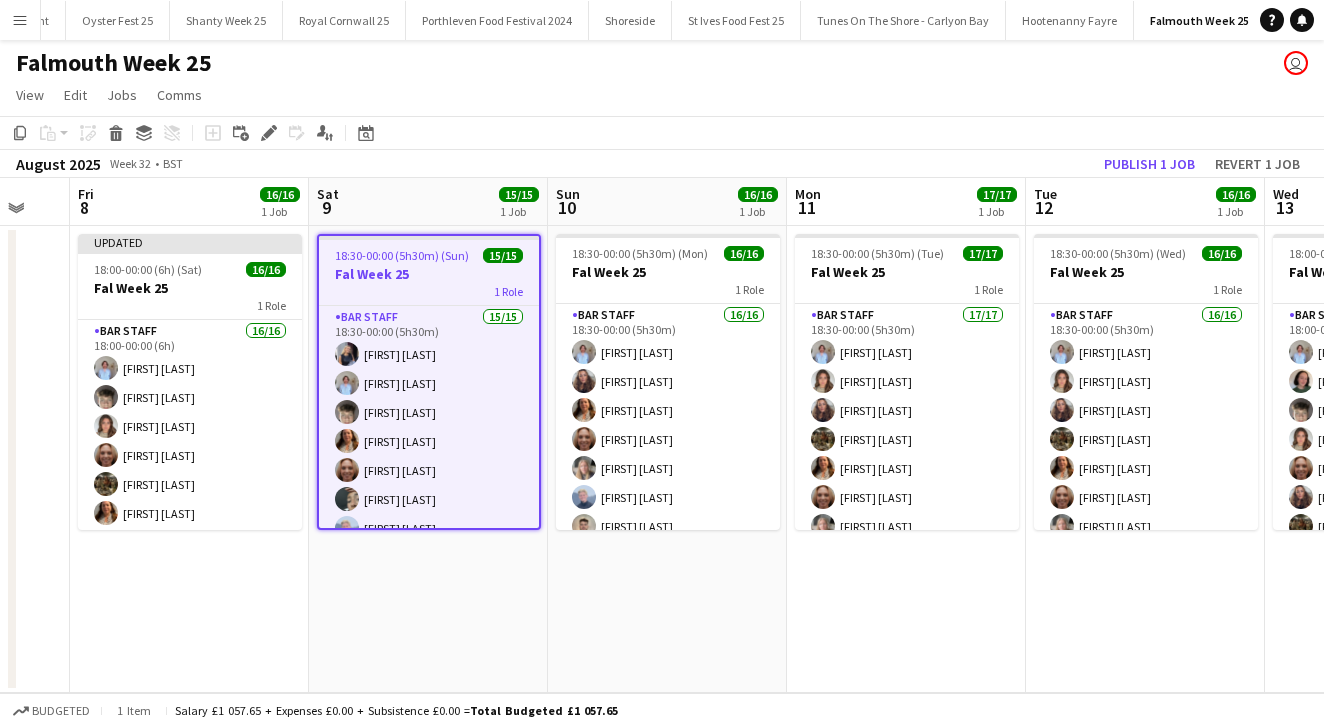 click on "18:30-00:00 (5h30m) (Mon)   16/16   Fal Week 25   1 Role   Bar Staff   16/16   18:30-00:00 (5h30m)
[FIRST] [LAST] [FIRST] [LAST] [FIRST] [LAST] [FIRST] [LAST] [FIRST] [LAST] [FIRST] [LAST] [FIRST] [LAST] [FIRST] [LAST] [FIRST] [LAST] [FIRST] [LAST] [FIRST] [LAST]" at bounding box center (667, 459) 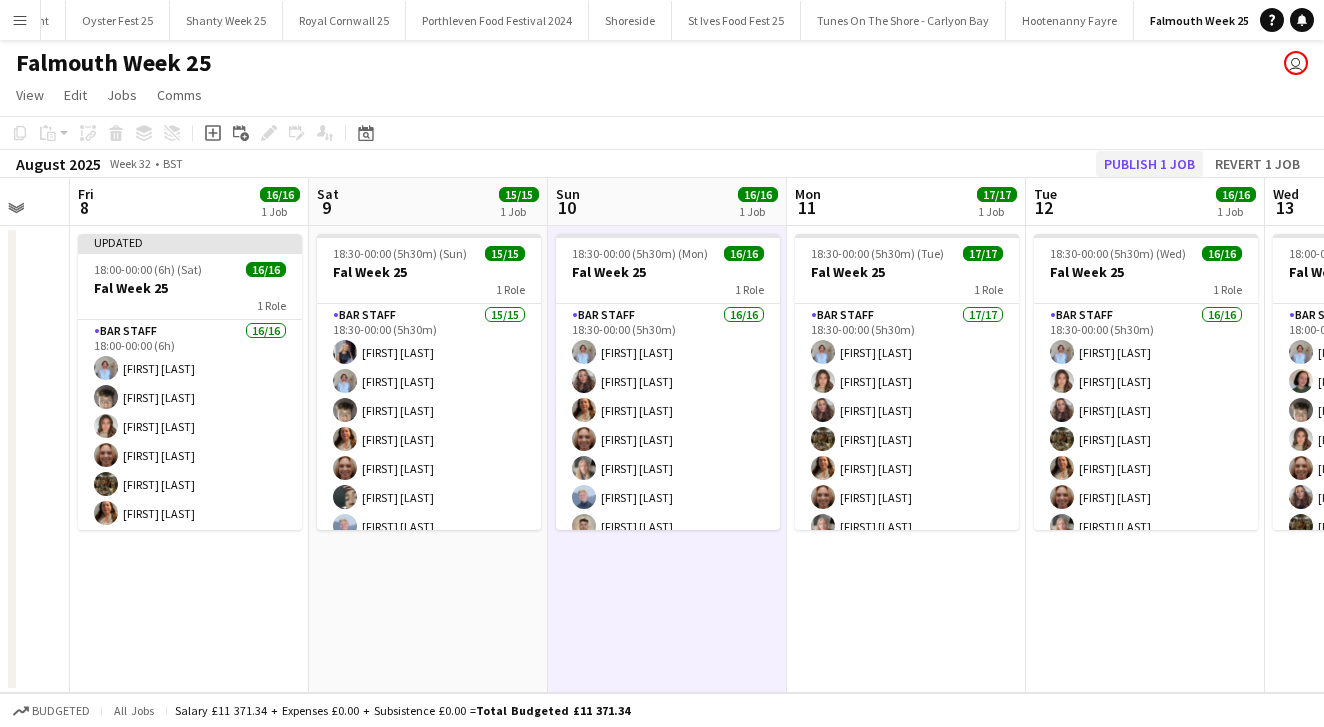 click on "Publish 1 job" 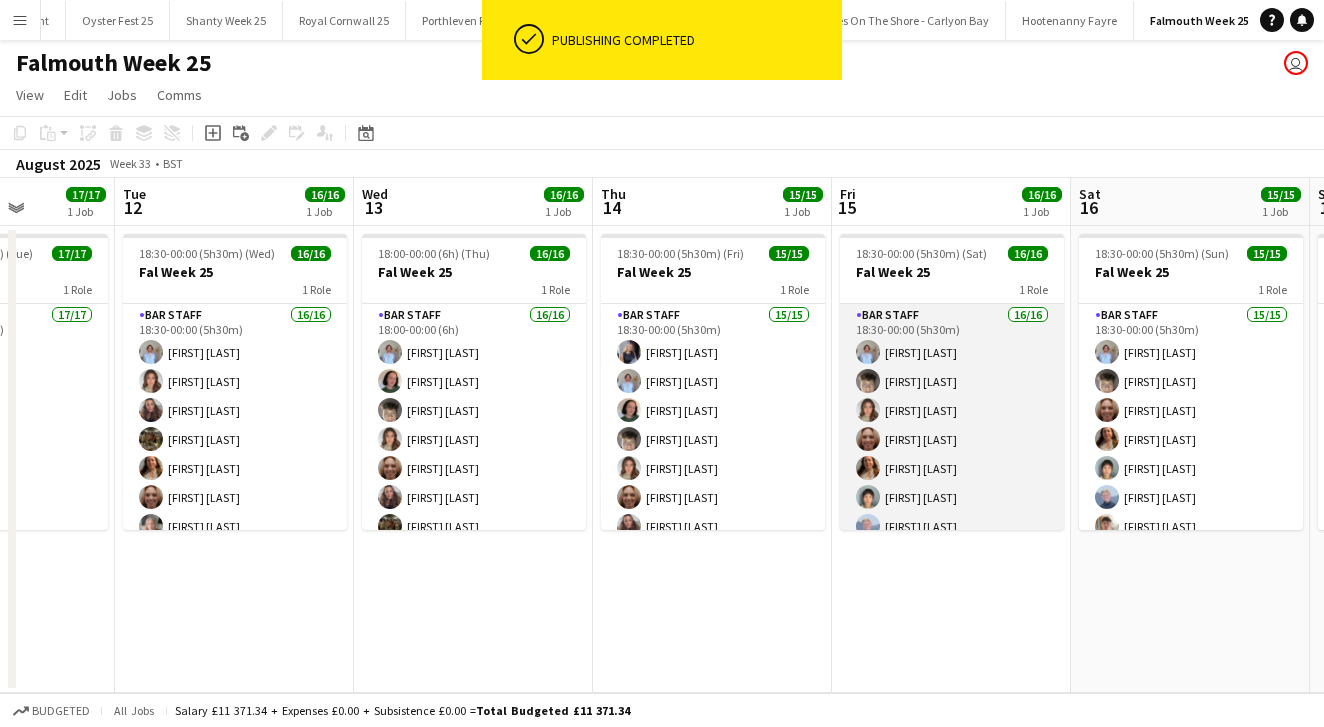 scroll, scrollTop: 0, scrollLeft: 605, axis: horizontal 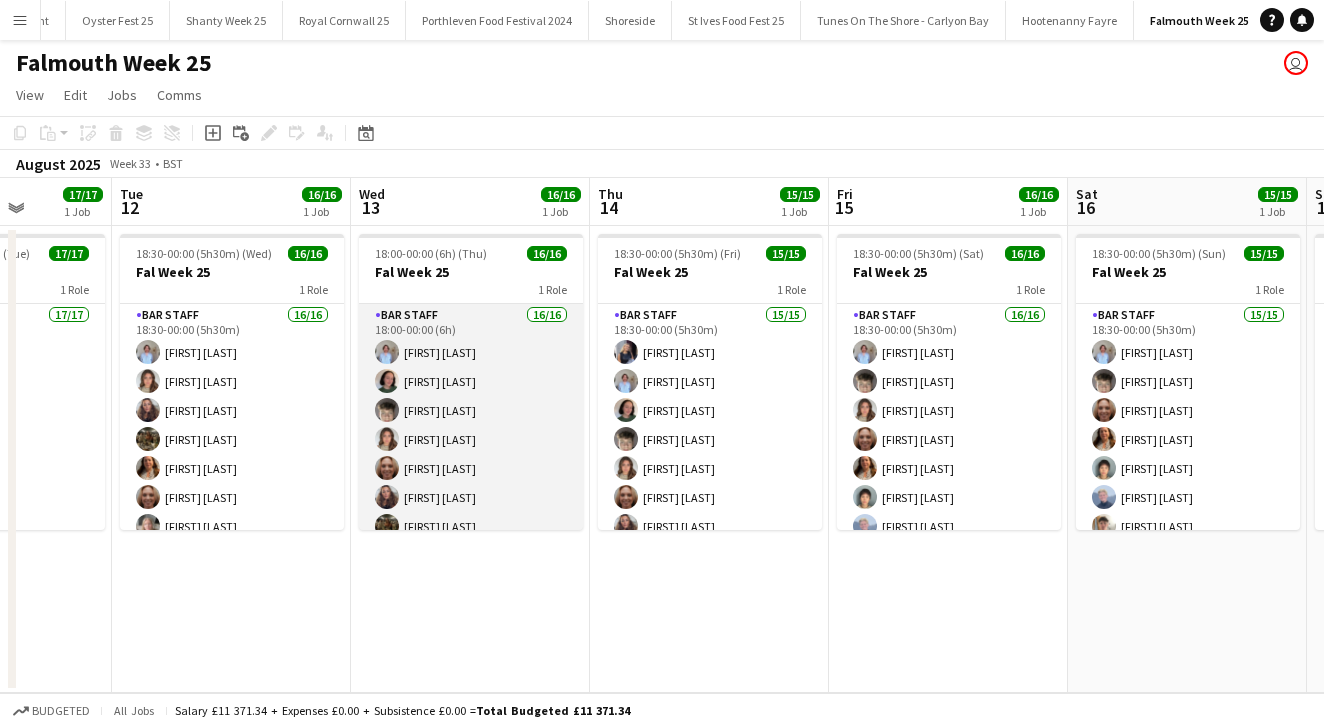 click on "Bar Staff   16/16   18:00-00:00 (6h)
[FIRST] [LAST] [FIRST] [LAST] [FIRST] [LAST] [FIRST] [LAST] [FIRST] [LAST] [FIRST] [LAST] [FIRST] [LAST] [FIRST] [LAST] [FIRST] [LAST] [FIRST] [LAST] [FIRST] [LAST] [FIRST] [LAST] [FIRST] [LAST] [FIRST] [LAST]" at bounding box center (471, 555) 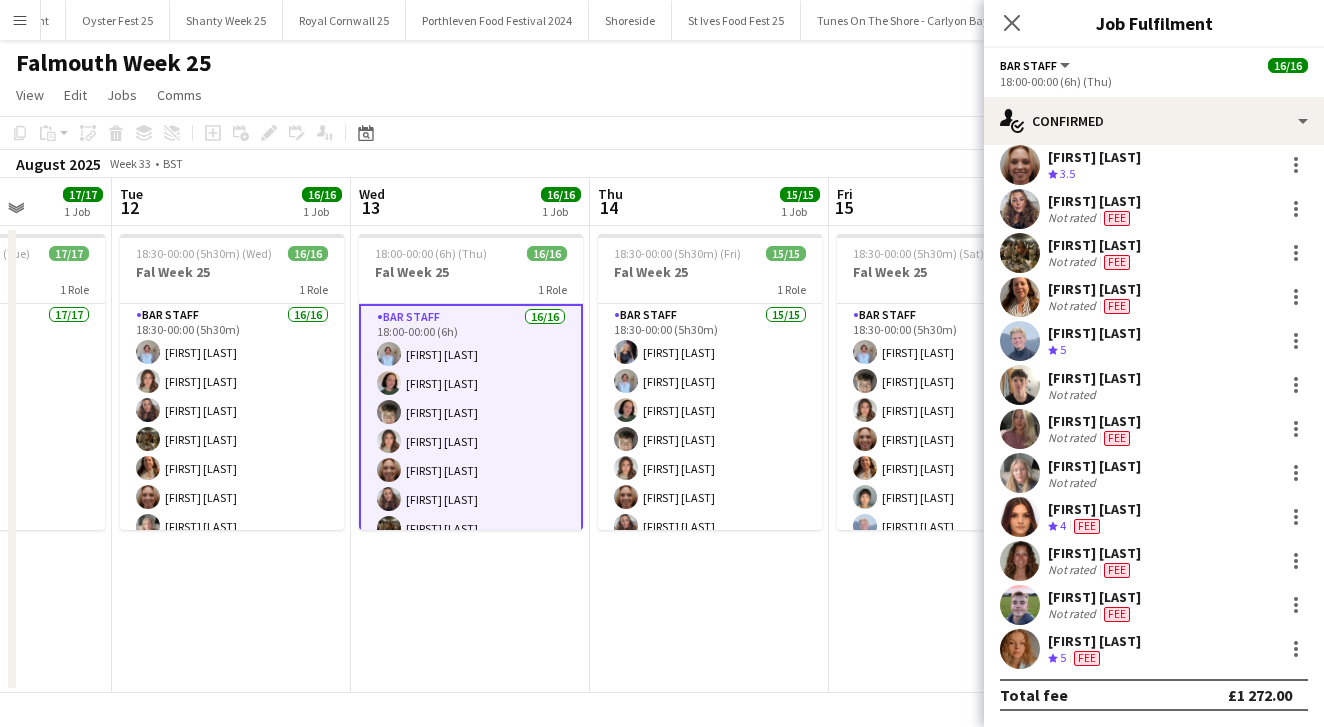 scroll, scrollTop: 233, scrollLeft: 0, axis: vertical 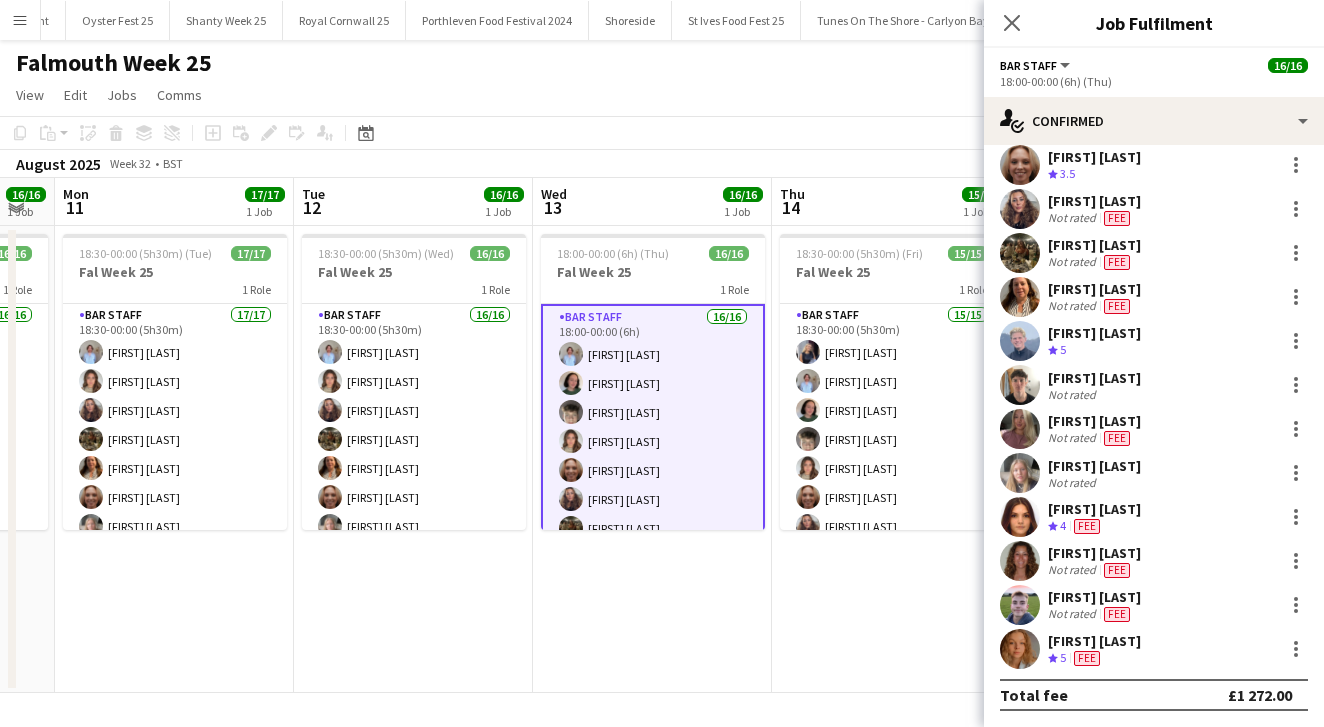 click on "18:00-00:00 (6h) (Thu)   16/16   Fal Week 25   1 Role   Bar Staff   16/16   18:00-00:00 (6h)
[FIRST] [LAST] [FIRST] [LAST] [FIRST] [LAST] [FIRST] [LAST] [FIRST] [LAST] [FIRST] [LAST] [FIRST] [LAST] [FIRST] [LAST] [FIRST] [LAST] [FIRST] [LAST] [FIRST] [LAST] [FIRST] [LAST] [FIRST] [LAST] [FIRST] [LAST]" at bounding box center [652, 459] 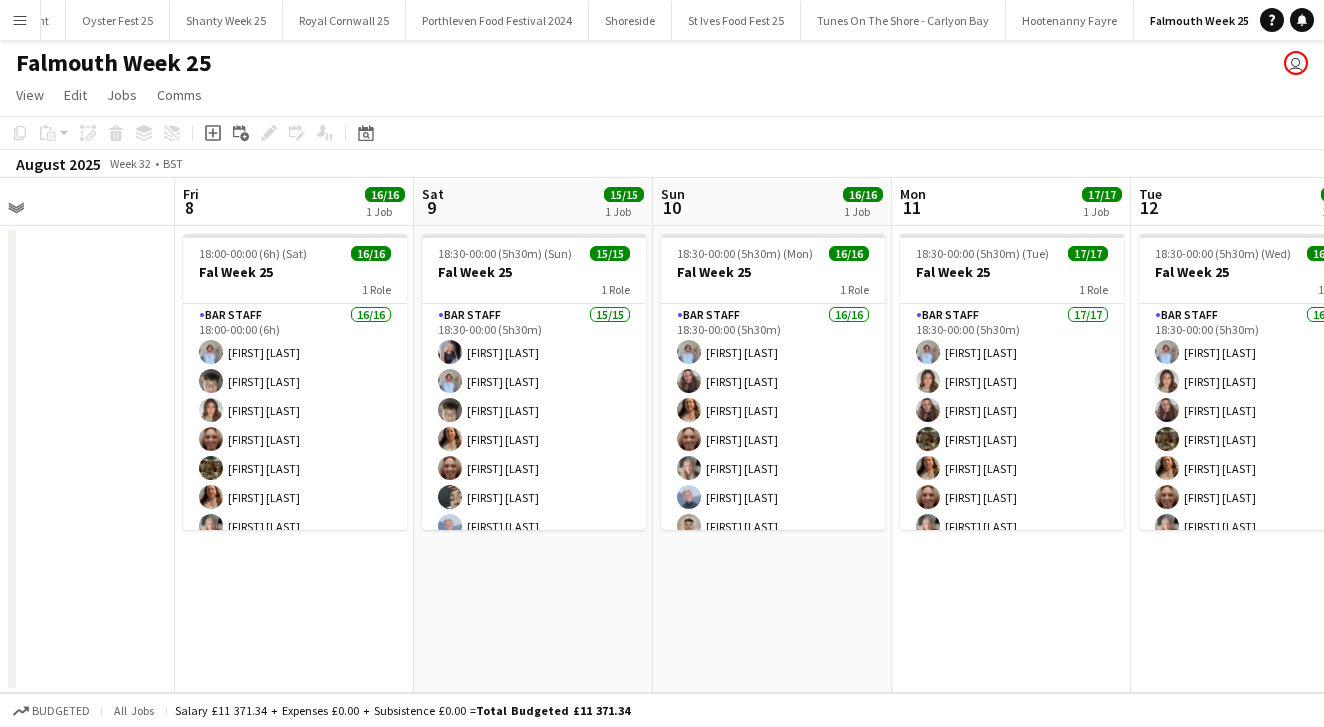 scroll, scrollTop: 0, scrollLeft: 539, axis: horizontal 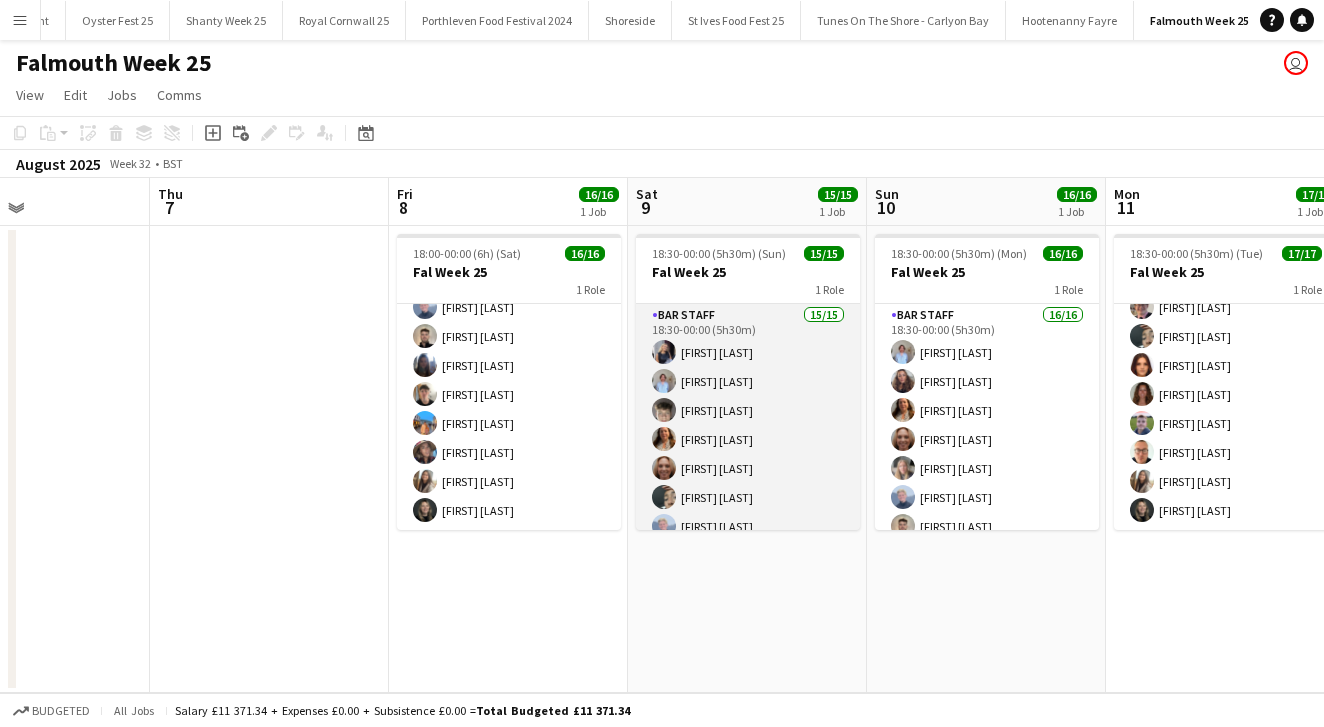 click on "Bar Staff   15/15   18:30-00:00 (5h30m)
[FIRST] [LAST] [FIRST] [LAST] [FIRST] [LAST] [FIRST] [LAST] [FIRST] [LAST] [FIRST] [LAST] [FIRST] [LAST] [FIRST] [LAST] [FIRST] [LAST] [FIRST] [LAST] [FIRST] [LAST] [FIRST] [LAST] [FIRST] [LAST] [FIRST] [LAST] [FIRST] [LAST]" at bounding box center [748, 541] 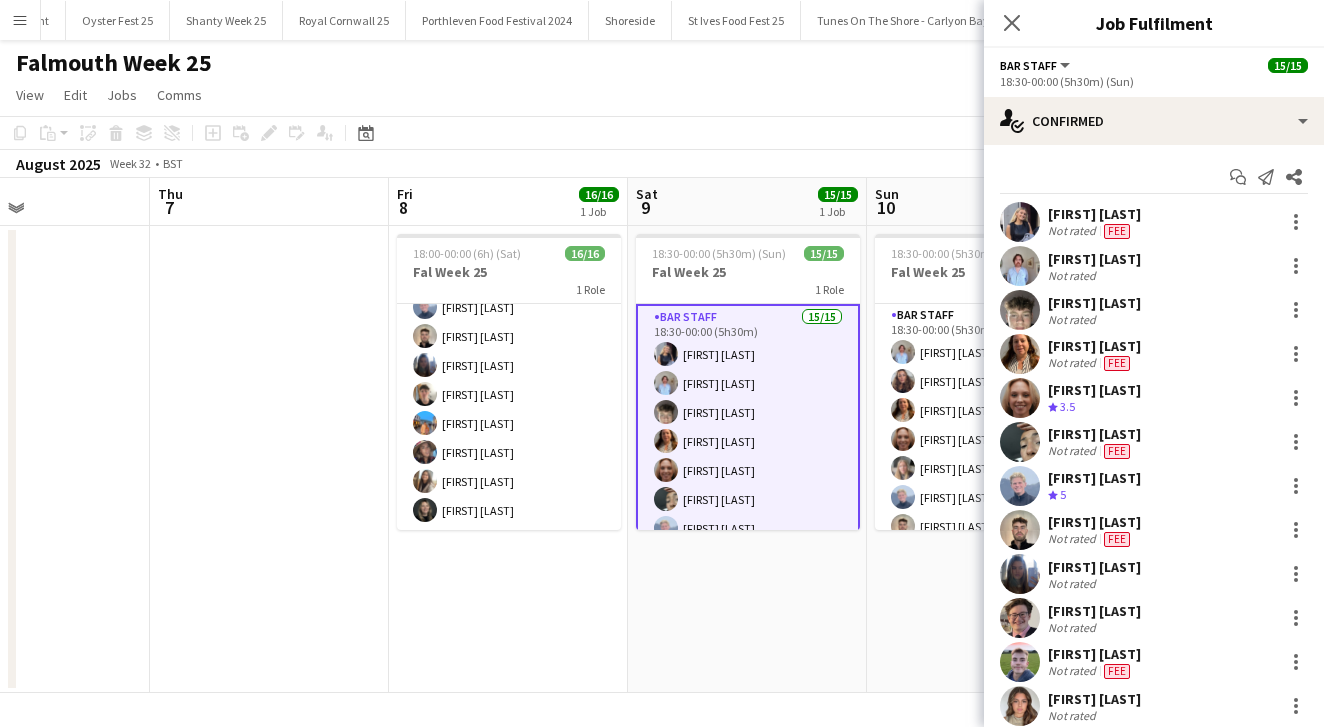 click on "Copy
Paste
Paste
Command
V Paste with crew
Command
Shift
V
Paste linked Job
Delete
Group
Ungroup
Add job
Add linked Job
Edit
Edit linked Job
Applicants
Date picker
AUG 2025 AUG 2025 Monday M Tuesday T Wednesday W Thursday T Friday F Saturday S Sunday S  AUG   1   2   3   4   5   6   7   8   9   10   11   12   13   14   15   16   17   18   19   20   21   22   23   24   25" 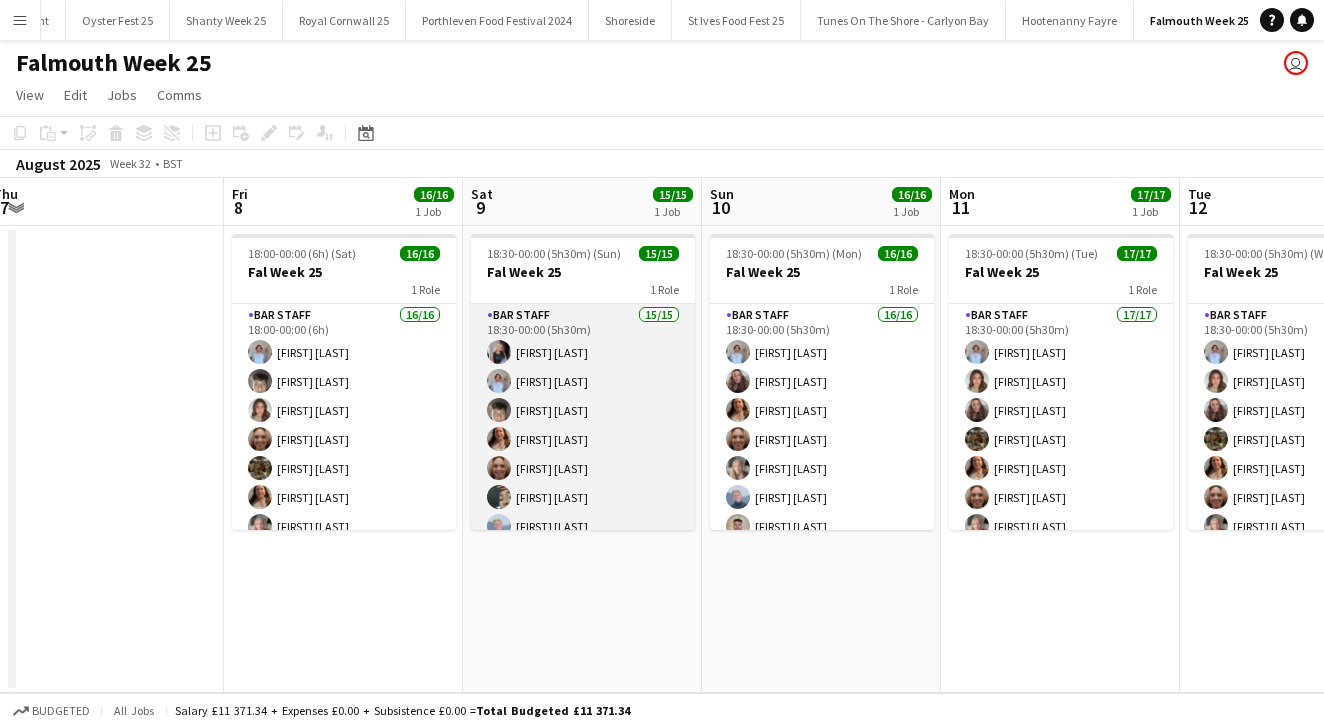 scroll, scrollTop: 0, scrollLeft: 493, axis: horizontal 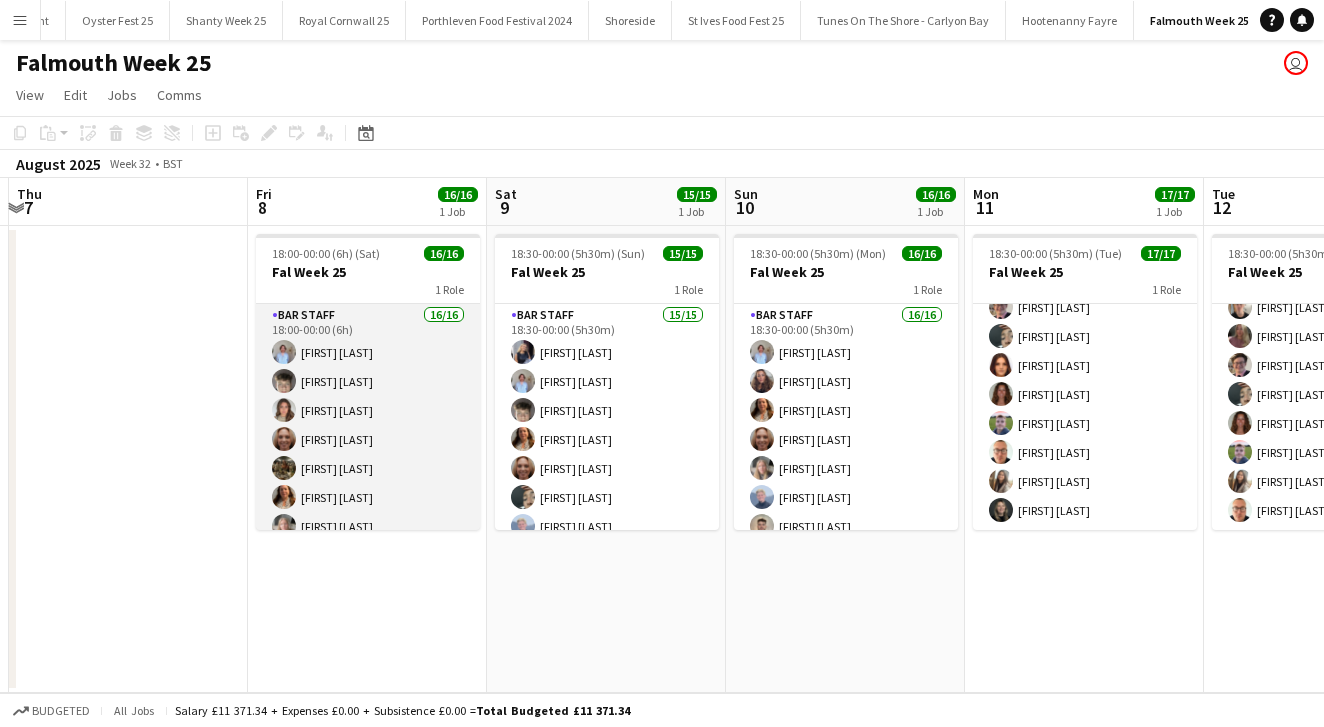 click on "Bar Staff   16/16   18:00-00:00 (6h)
[FIRST] [LAST] [FIRST] [LAST] [FIRST] [LAST] [FIRST] [LAST] [FIRST] [LAST] [FIRST] [LAST] [FIRST] [LAST] [FIRST] [LAST] [FIRST] [LAST] [FIRST] [LAST] [FIRST] [LAST] [FIRST] [LAST] [FIRST] [LAST] [FIRST] [LAST] [FIRST] [LAST] [FIRST] [LAST] [FIRST] [LAST]" at bounding box center [368, 555] 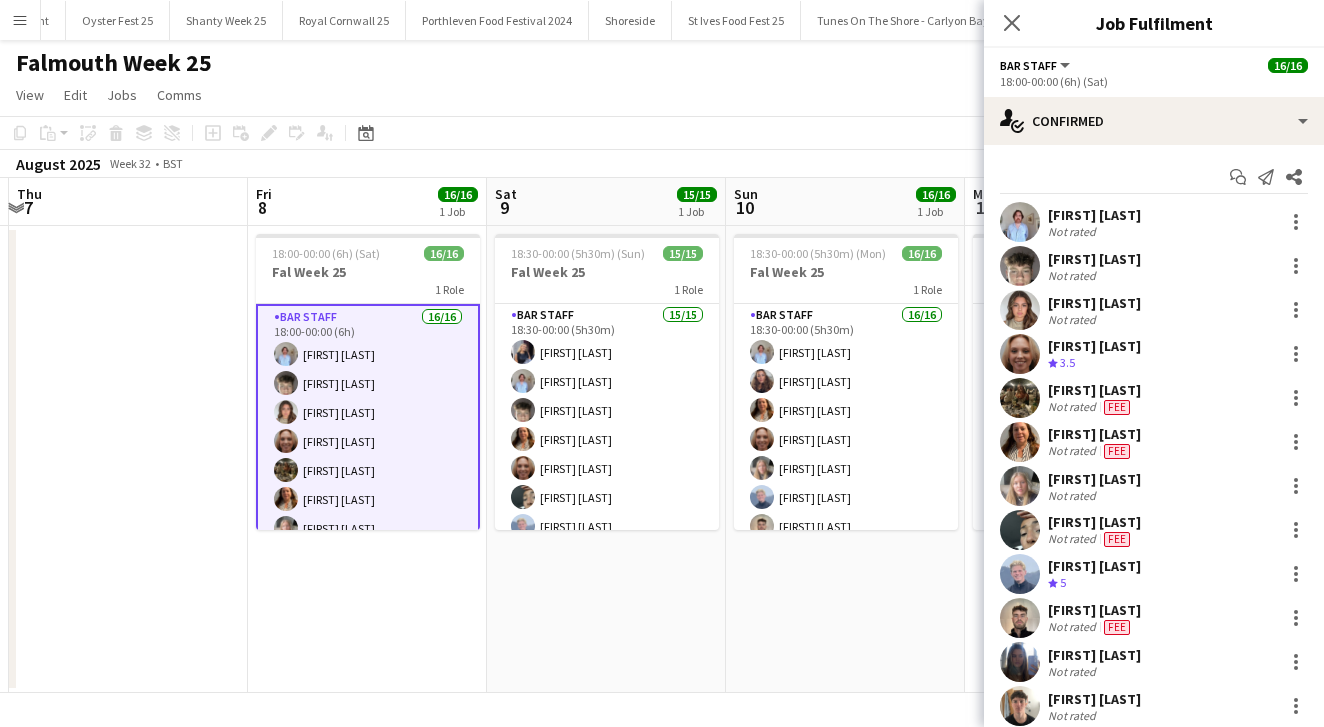 click on "[FIRST] [LAST]" at bounding box center [1094, 390] 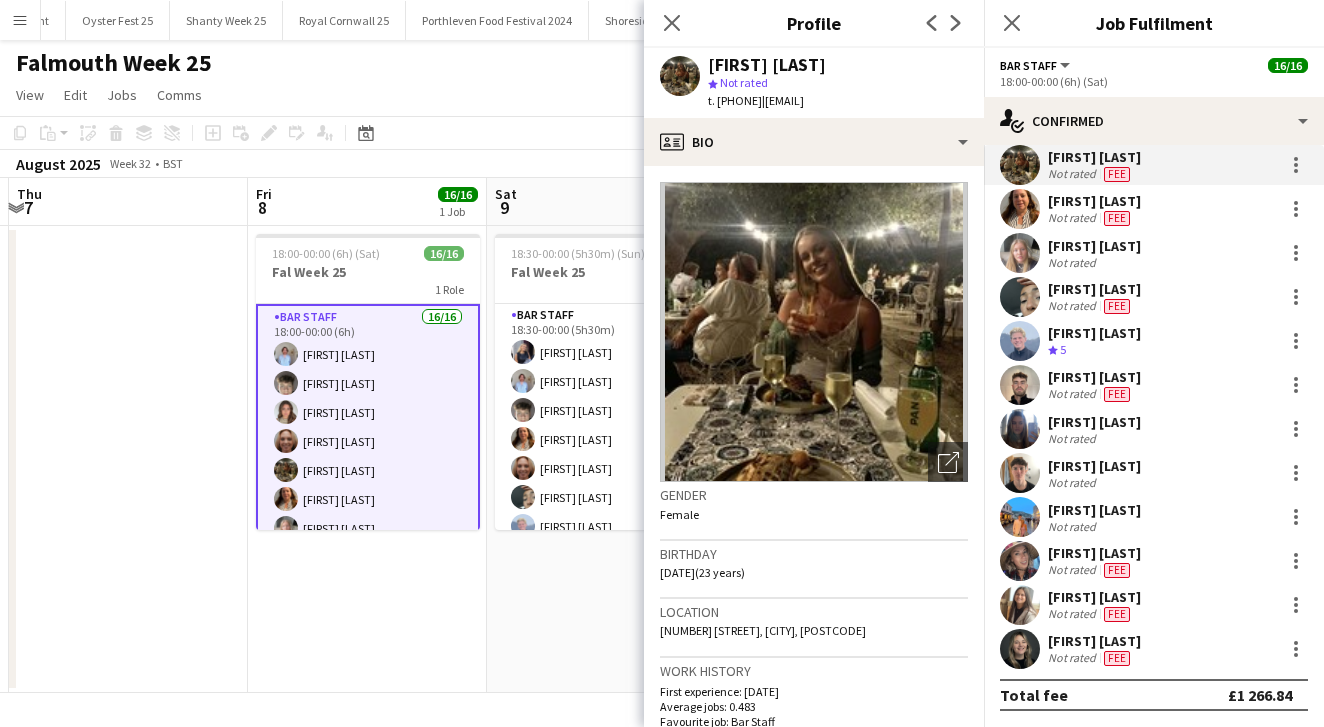 scroll, scrollTop: 233, scrollLeft: 0, axis: vertical 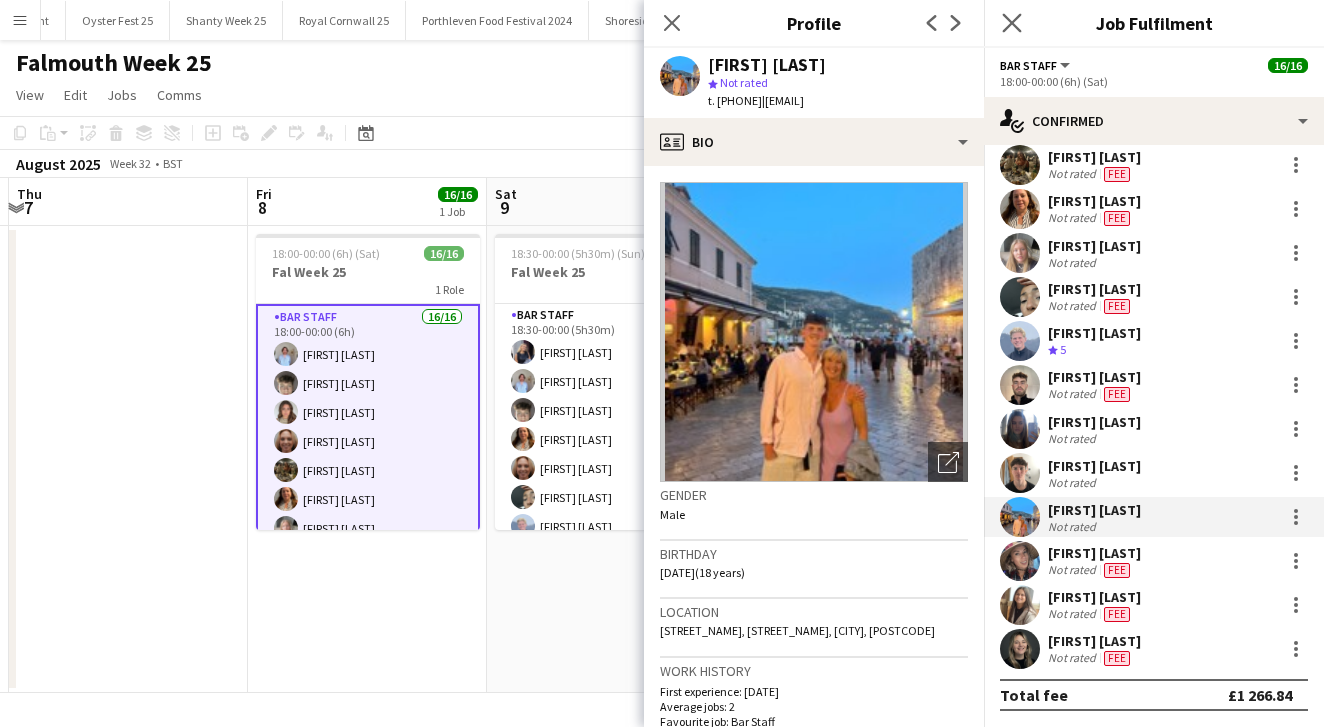 click on "Close pop-in" 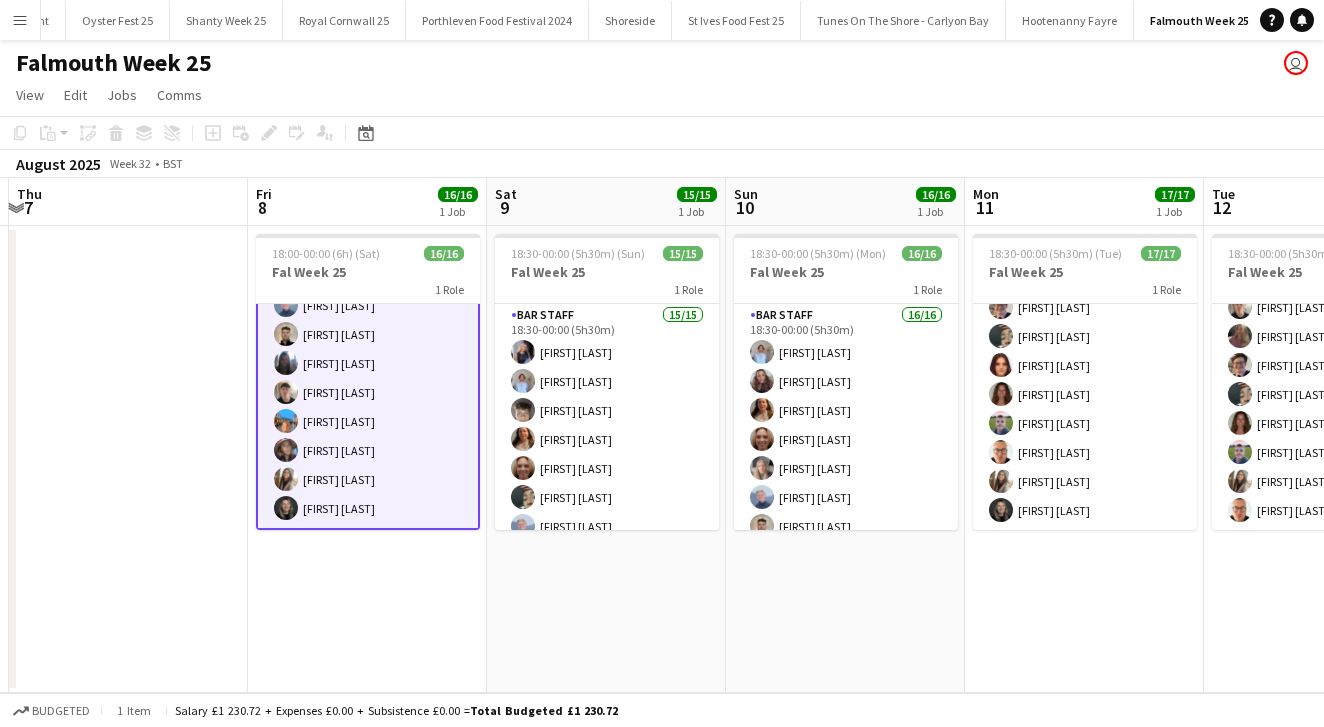 scroll, scrollTop: 281, scrollLeft: 0, axis: vertical 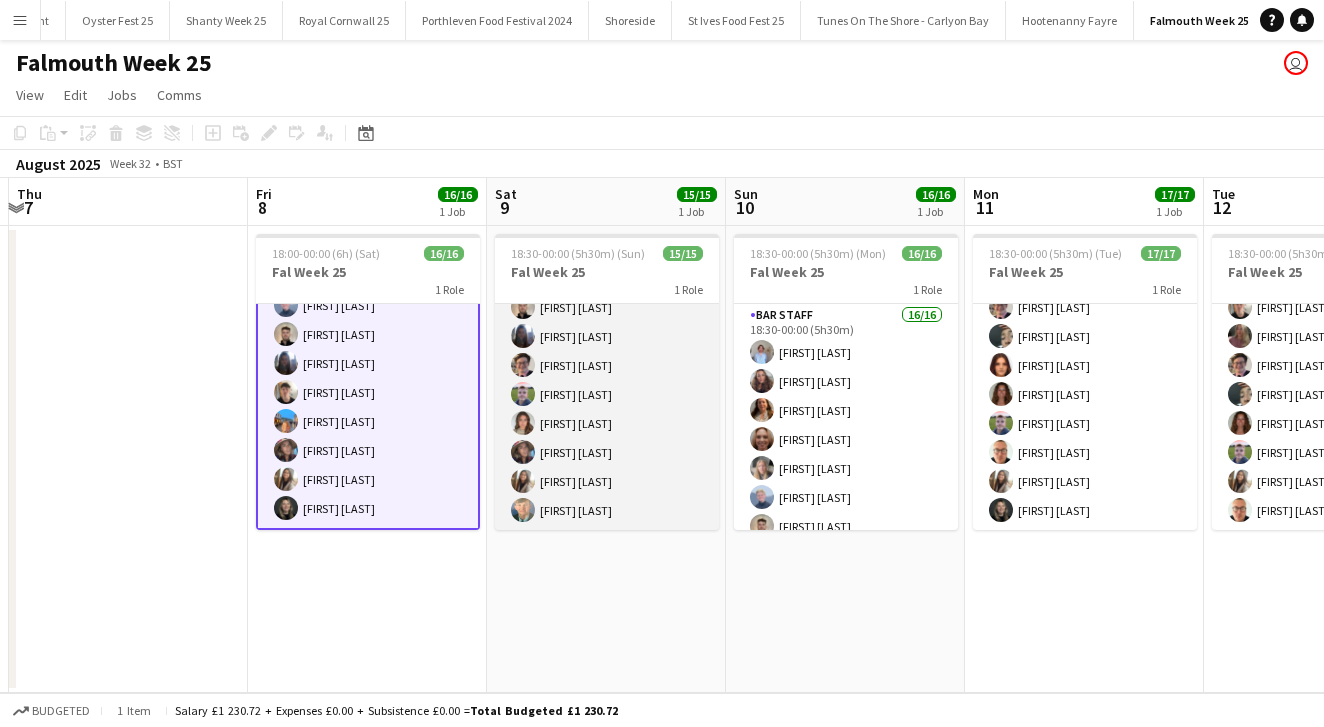 click on "Bar Staff   15/15   18:30-00:00 (5h30m)
[FIRST] [LAST] [FIRST] [LAST] [FIRST] [LAST] [FIRST] [LAST] [FIRST] [LAST] [FIRST] [LAST] [FIRST] [LAST] [FIRST] [LAST] [FIRST] [LAST] [FIRST] [LAST] [FIRST] [LAST] [FIRST] [LAST] [FIRST] [LAST] [FIRST] [LAST] [FIRST] [LAST]" at bounding box center (607, 293) 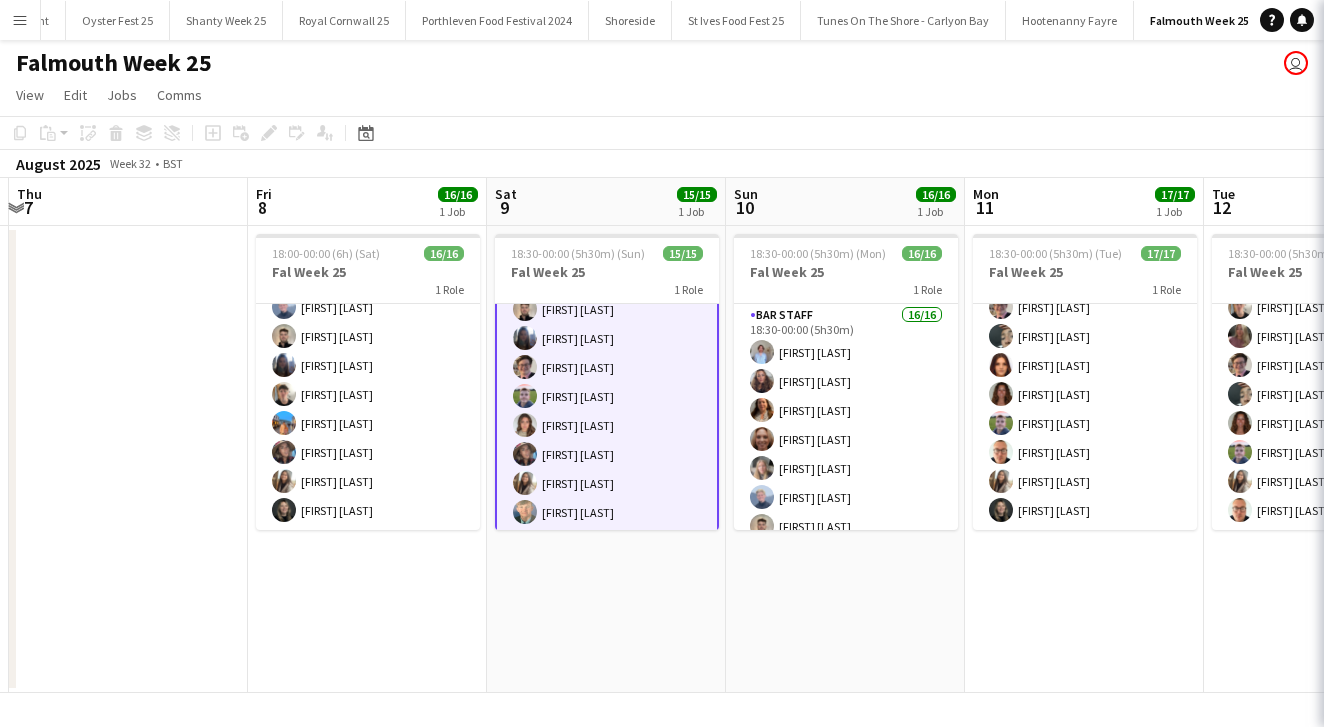 scroll, scrollTop: 248, scrollLeft: 0, axis: vertical 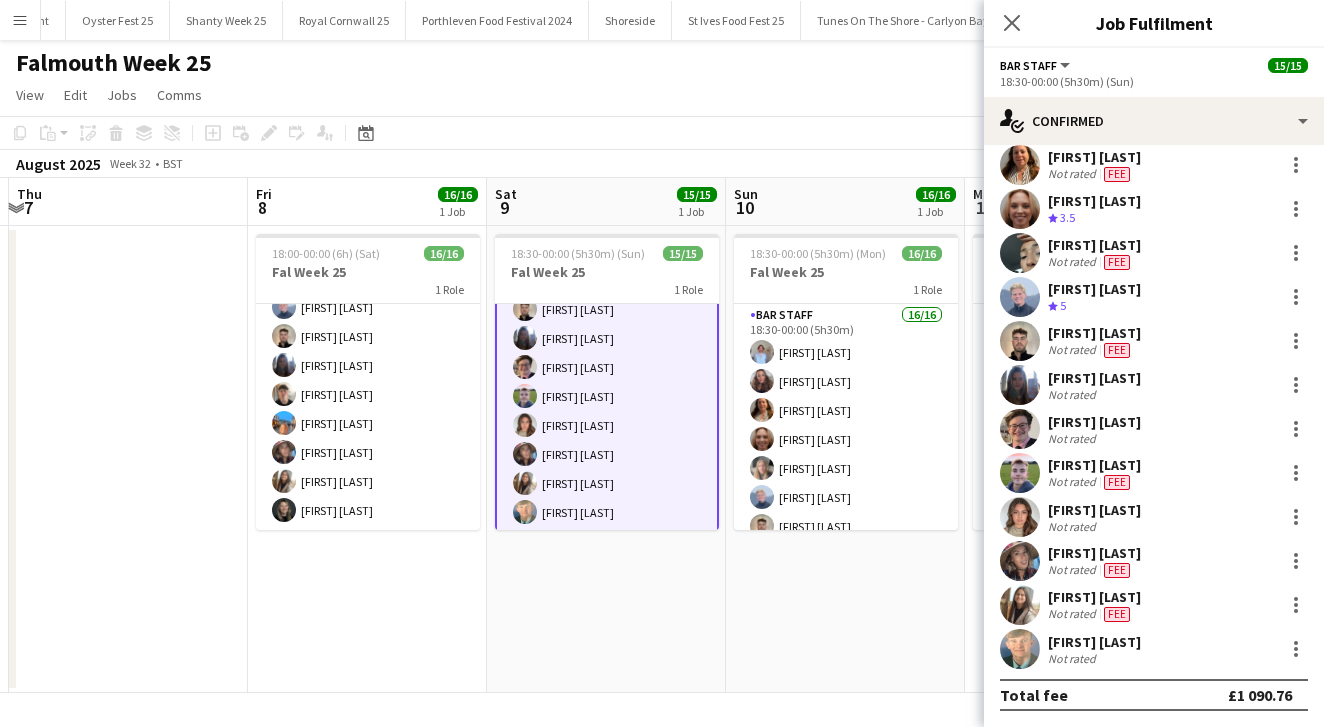 click on "Not rated" at bounding box center [1074, 658] 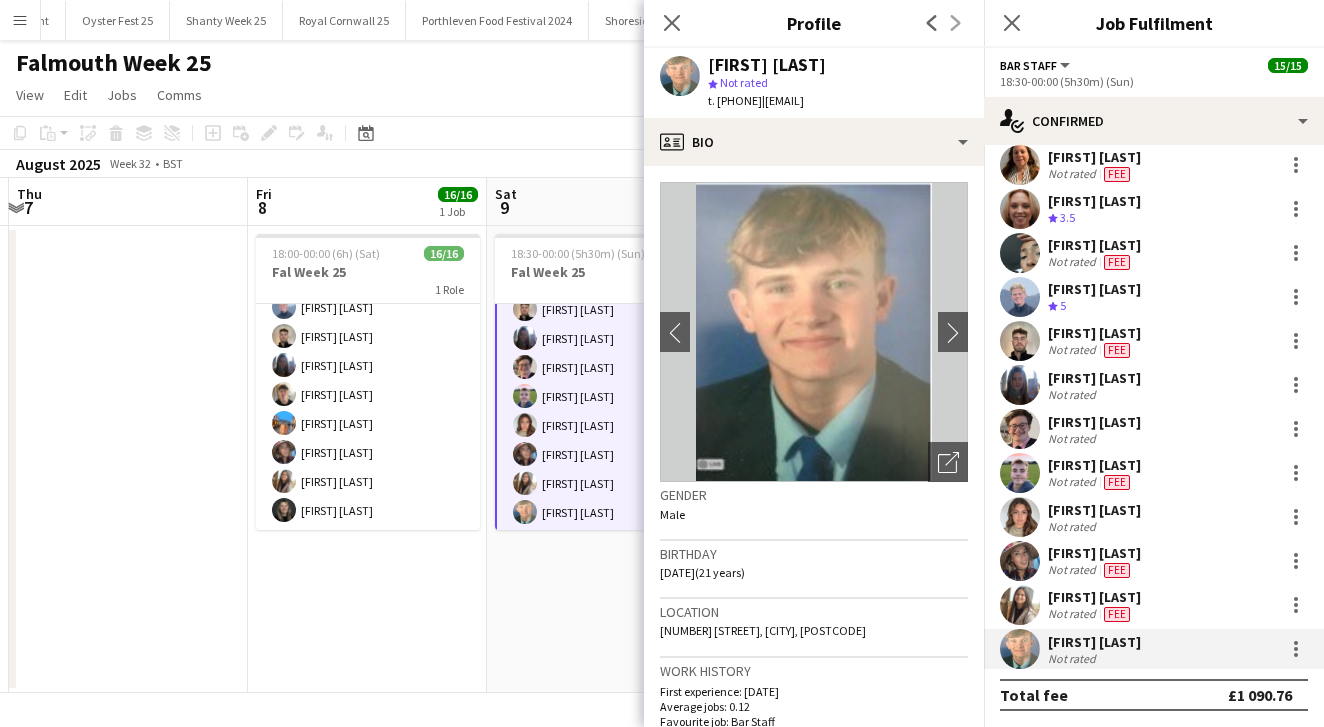 click on "18:30-00:00 (5h30m) (Sun)   15/15   Fal Week 25   1 Role   Bar Staff   15/15   18:30-00:00 (5h30m)
[FIRST] [LAST] [FIRST] [LAST] [FIRST] [LAST] [FIRST] [LAST] [FIRST] [LAST] [FIRST] [LAST] [FIRST] [LAST] [FIRST] [LAST] [FIRST] [LAST] [FIRST] [LAST] [FIRST] [LAST] [FIRST] [LAST]" at bounding box center (606, 459) 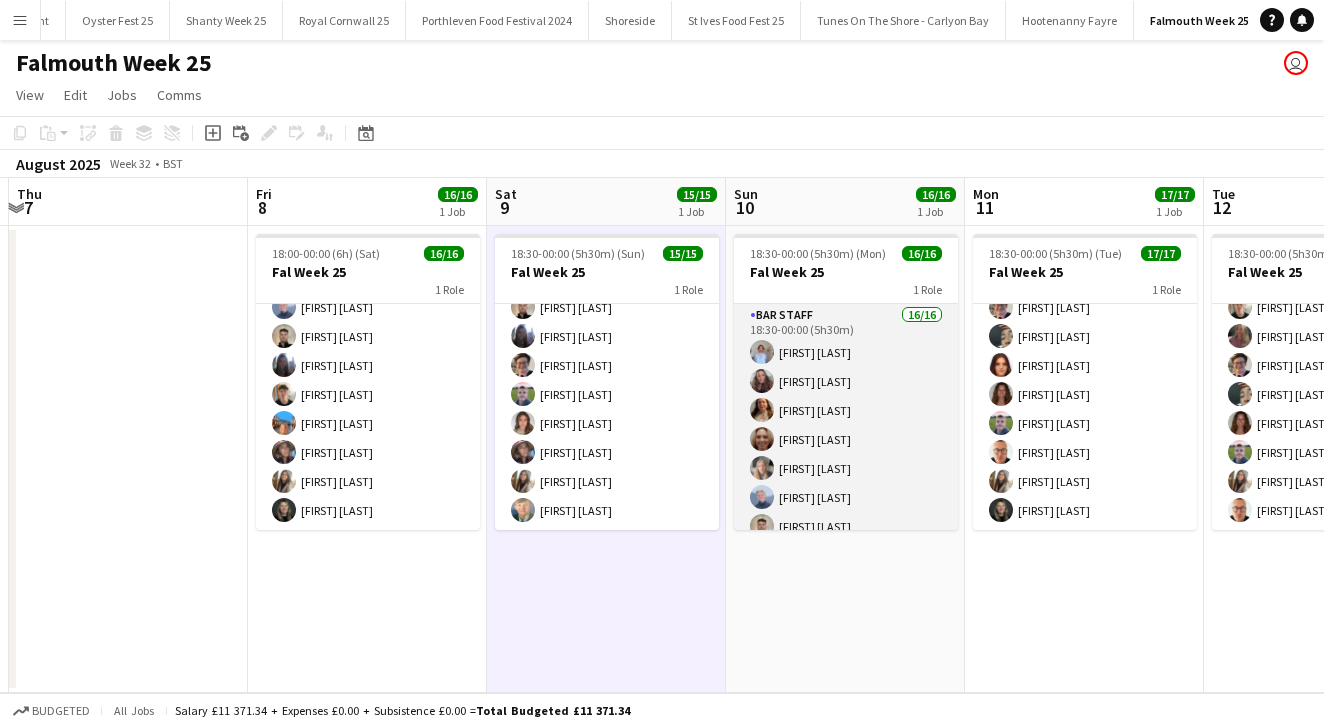 scroll, scrollTop: 0, scrollLeft: 478, axis: horizontal 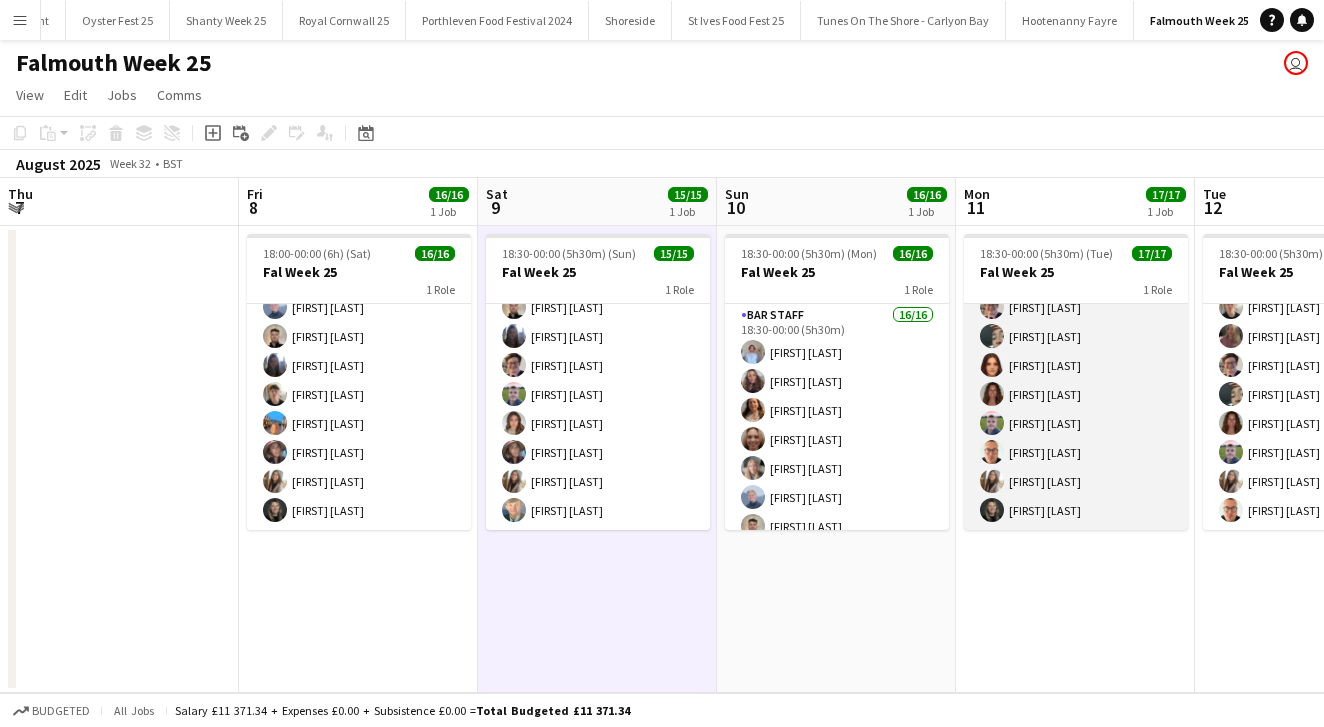 click on "Bar Staff   17/17   18:30-00:00 (5h30m)
[FIRST] [LAST] [FIRST] [LAST] [FIRST] [LAST] [FIRST] [LAST] [FIRST] [LAST] [FIRST] [LAST] [FIRST] [LAST] [FIRST] [LAST] [FIRST] [LAST] [FIRST] [LAST] [FIRST] [LAST] [FIRST] [LAST] [FIRST] [LAST] [FIRST] [LAST]" at bounding box center (1076, 264) 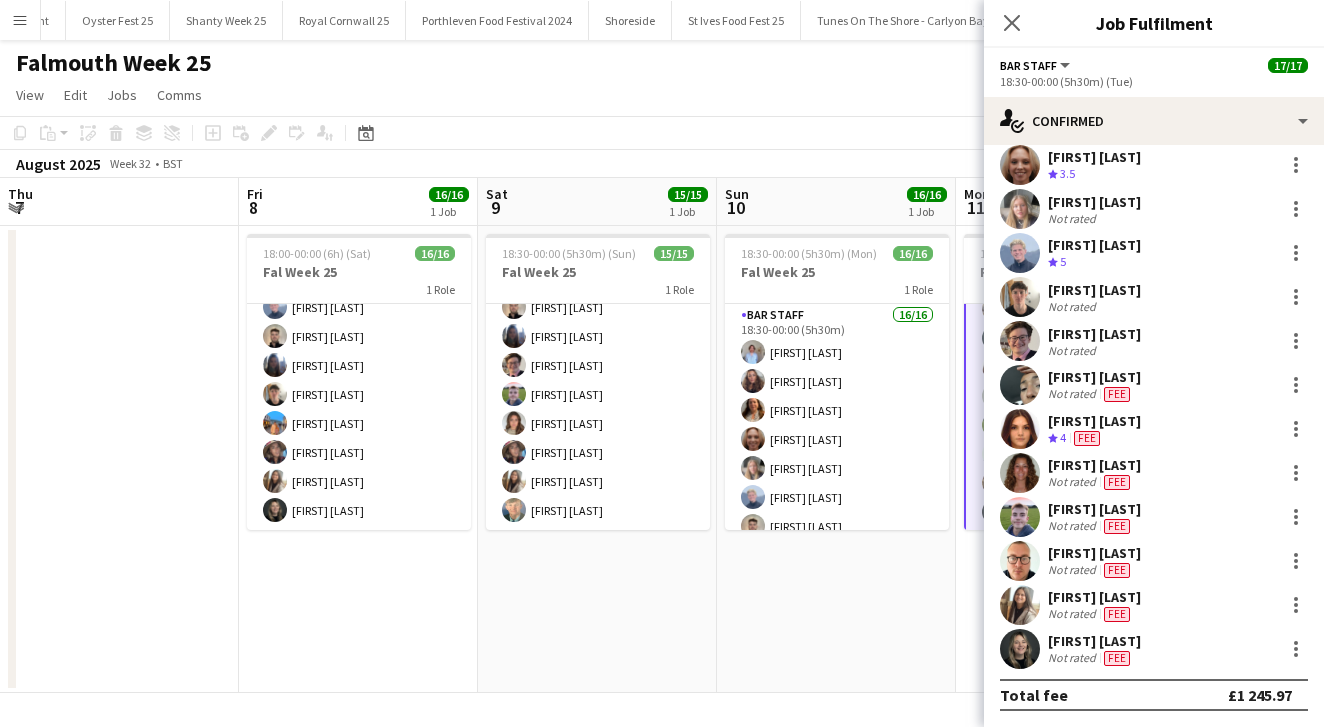 scroll, scrollTop: 277, scrollLeft: 0, axis: vertical 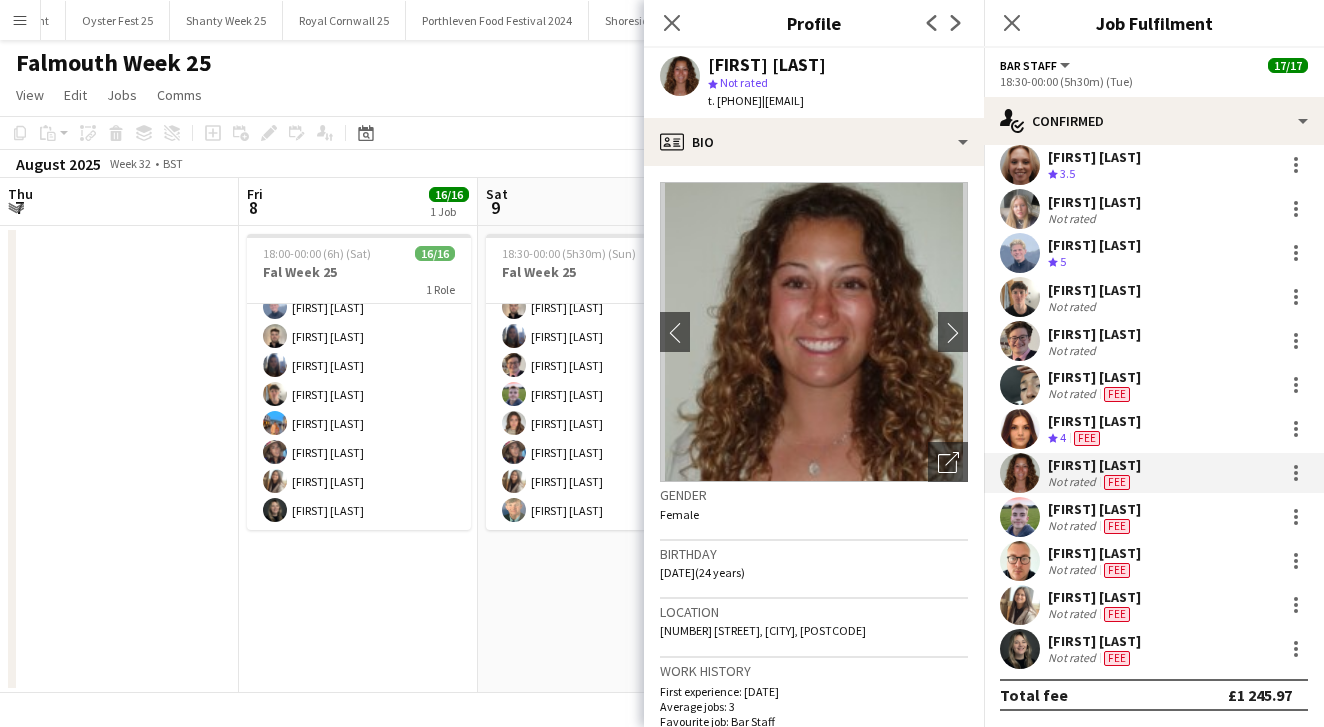 click on "18:30-00:00 (5h30m) (Sun)   15/15   Fal Week 25   1 Role   Bar Staff   15/15   18:30-00:00 (5h30m)
[FIRST] [LAST] [FIRST] [LAST] [FIRST] [LAST] [FIRST] [LAST] [FIRST] [LAST] [FIRST] [LAST] [FIRST] [LAST] [FIRST] [LAST] [FIRST] [LAST] [FIRST] [LAST] [FIRST] [LAST] [FIRST] [LAST]" at bounding box center (597, 459) 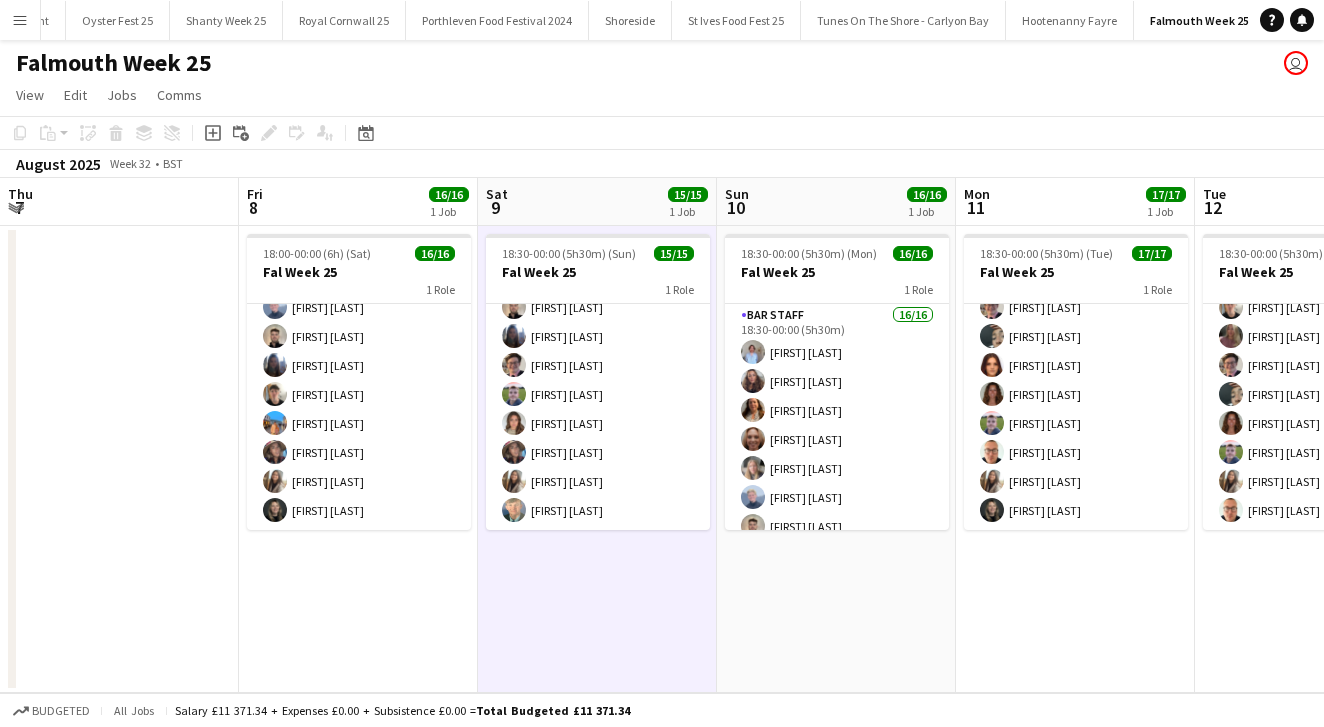 scroll, scrollTop: 0, scrollLeft: 0, axis: both 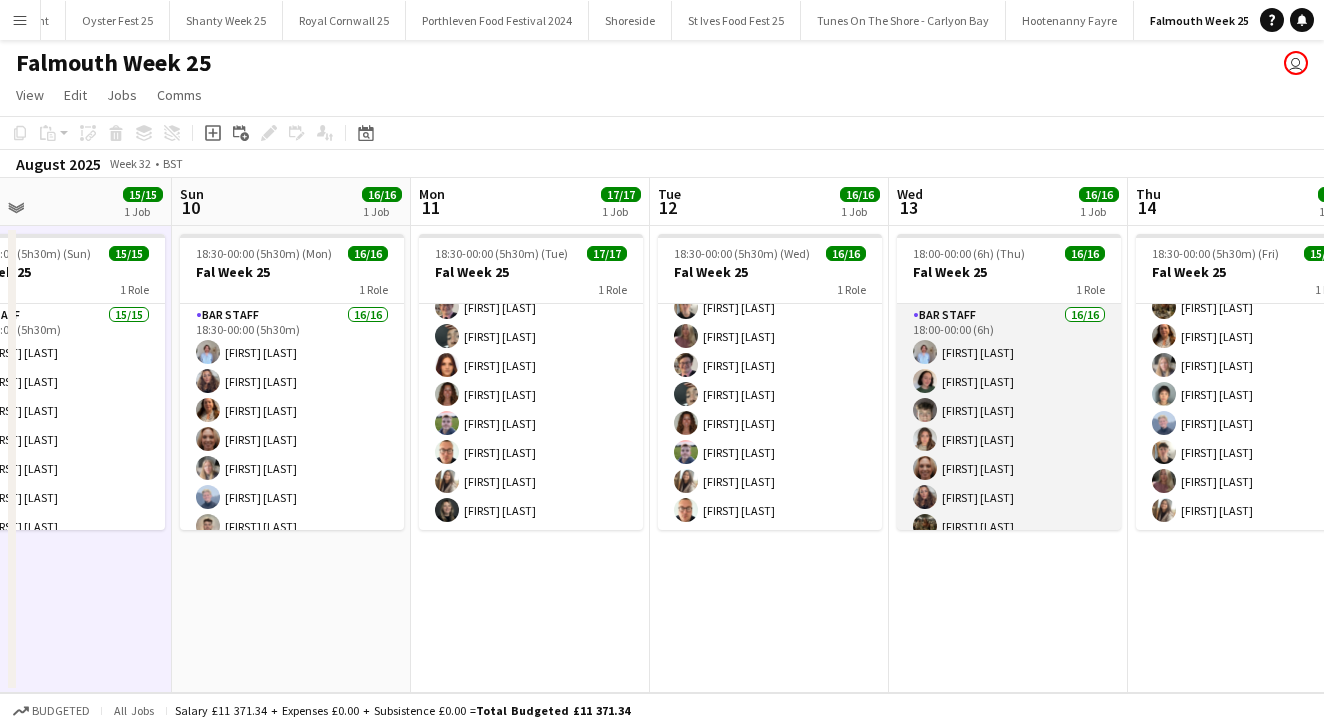 click on "Bar Staff   16/16   18:00-00:00 (6h)
[FIRST] [LAST] [FIRST] [LAST] [FIRST] [LAST] [FIRST] [LAST] [FIRST] [LAST] [FIRST] [LAST] [FIRST] [LAST] [FIRST] [LAST] [FIRST] [LAST] [FIRST] [LAST] [FIRST] [LAST] [FIRST] [LAST] [FIRST] [LAST] [FIRST] [LAST]" at bounding box center (1009, 555) 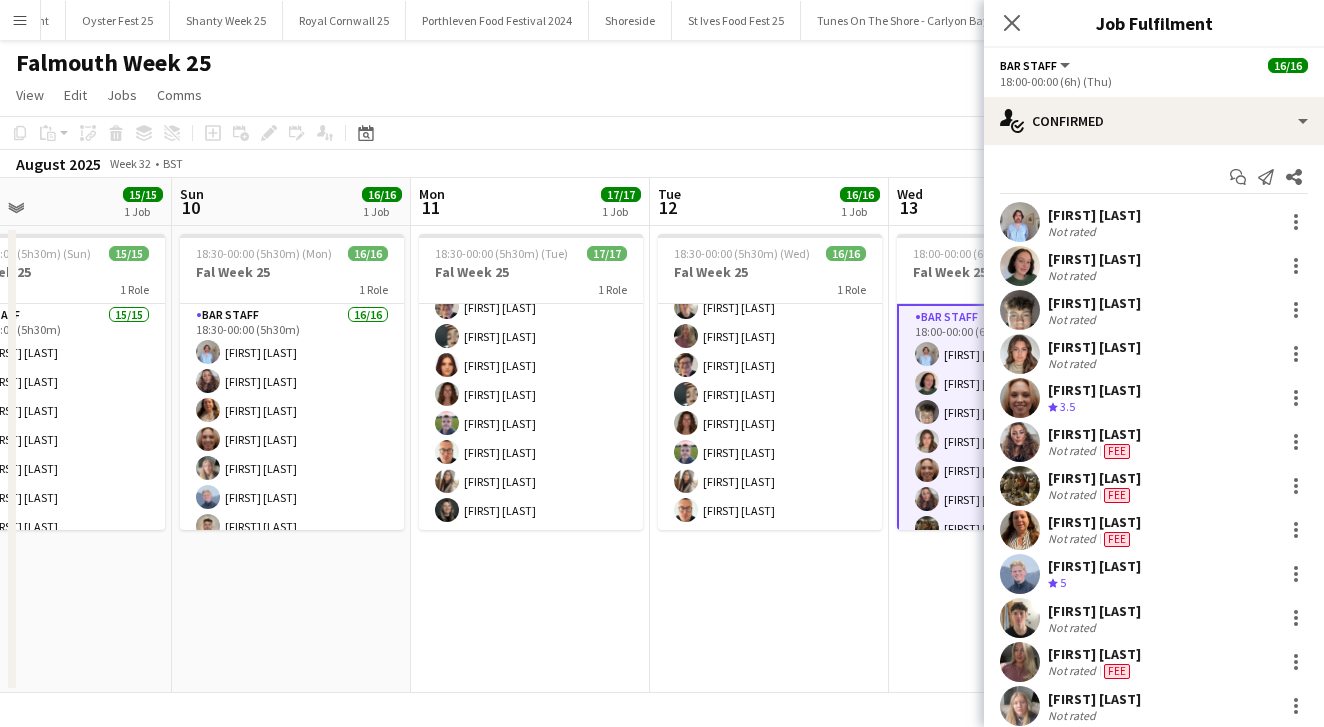 click at bounding box center [927, 412] 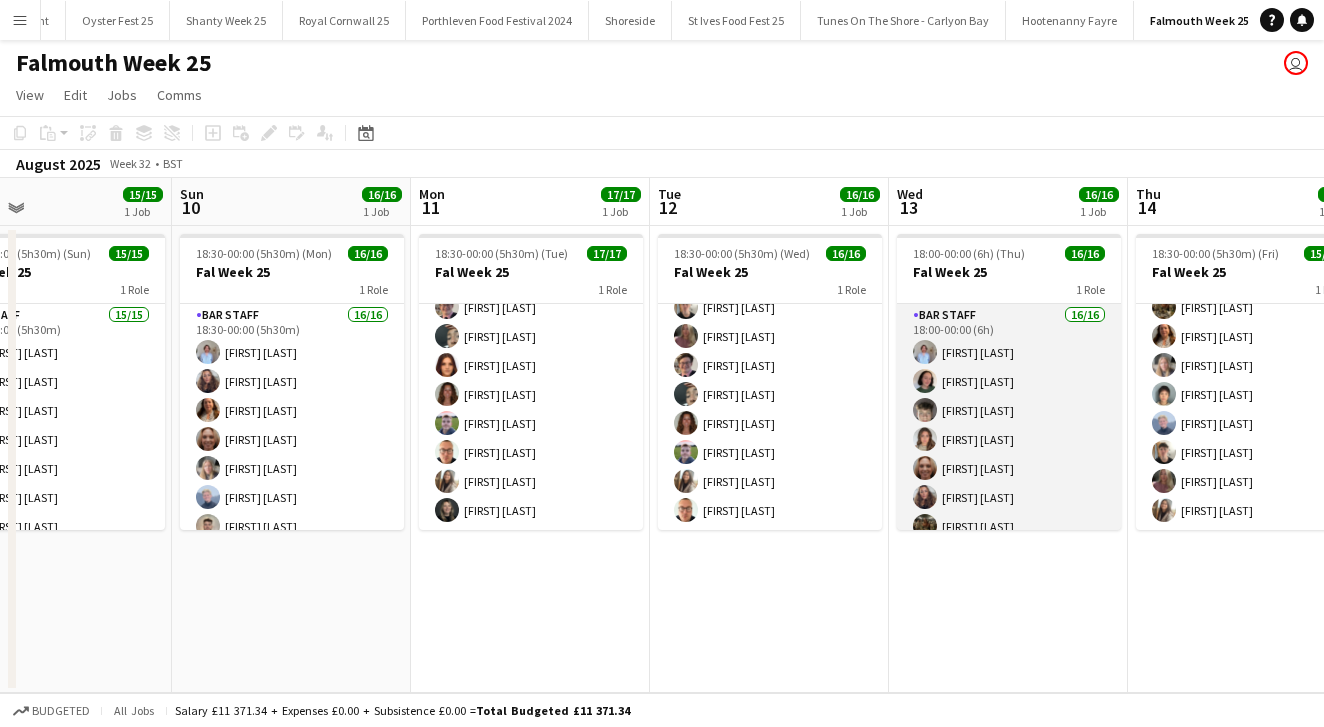 click on "Bar Staff   16/16   18:00-00:00 (6h)
[FIRST] [LAST] [FIRST] [LAST] [FIRST] [LAST] [FIRST] [LAST] [FIRST] [LAST] [FIRST] [LAST] [FIRST] [LAST] [FIRST] [LAST] [FIRST] [LAST] [FIRST] [LAST] [FIRST] [LAST] [FIRST] [LAST] [FIRST] [LAST] [FIRST] [LAST]" at bounding box center [1009, 555] 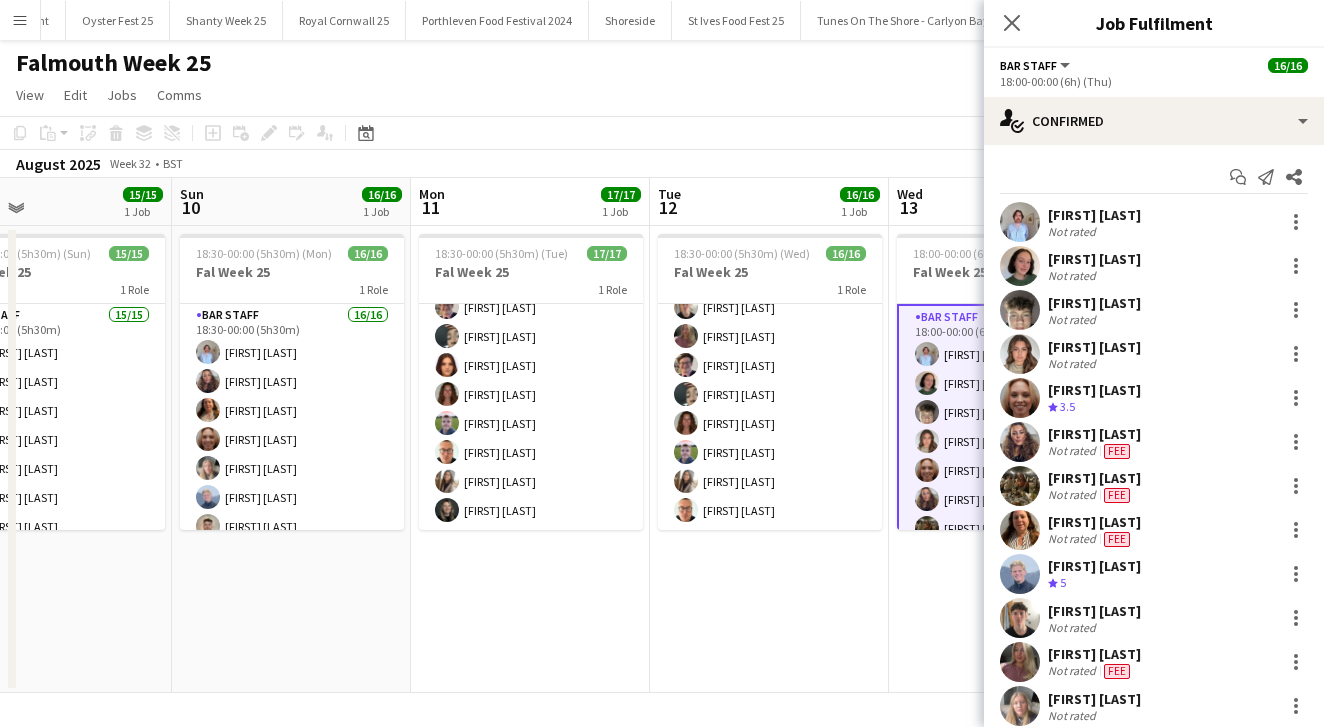 click on "[FIRST] [LAST]" at bounding box center (1094, 259) 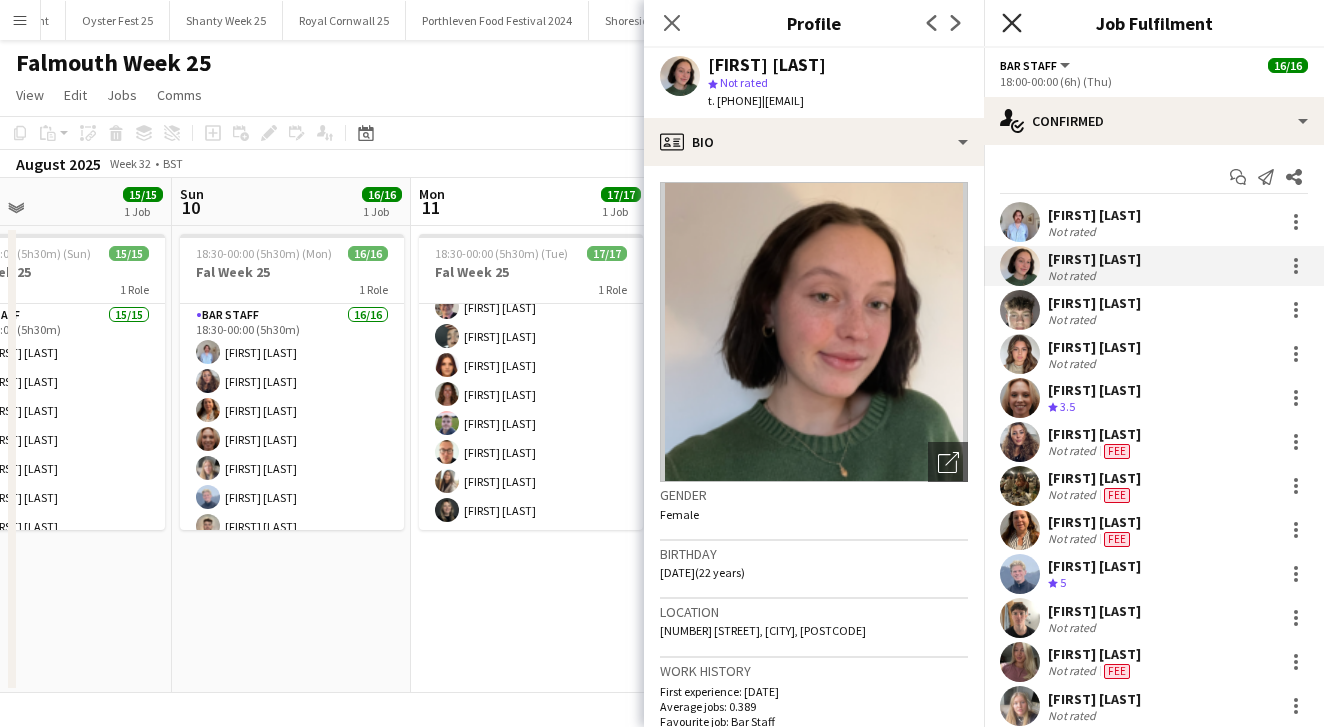 click on "Close pop-in" 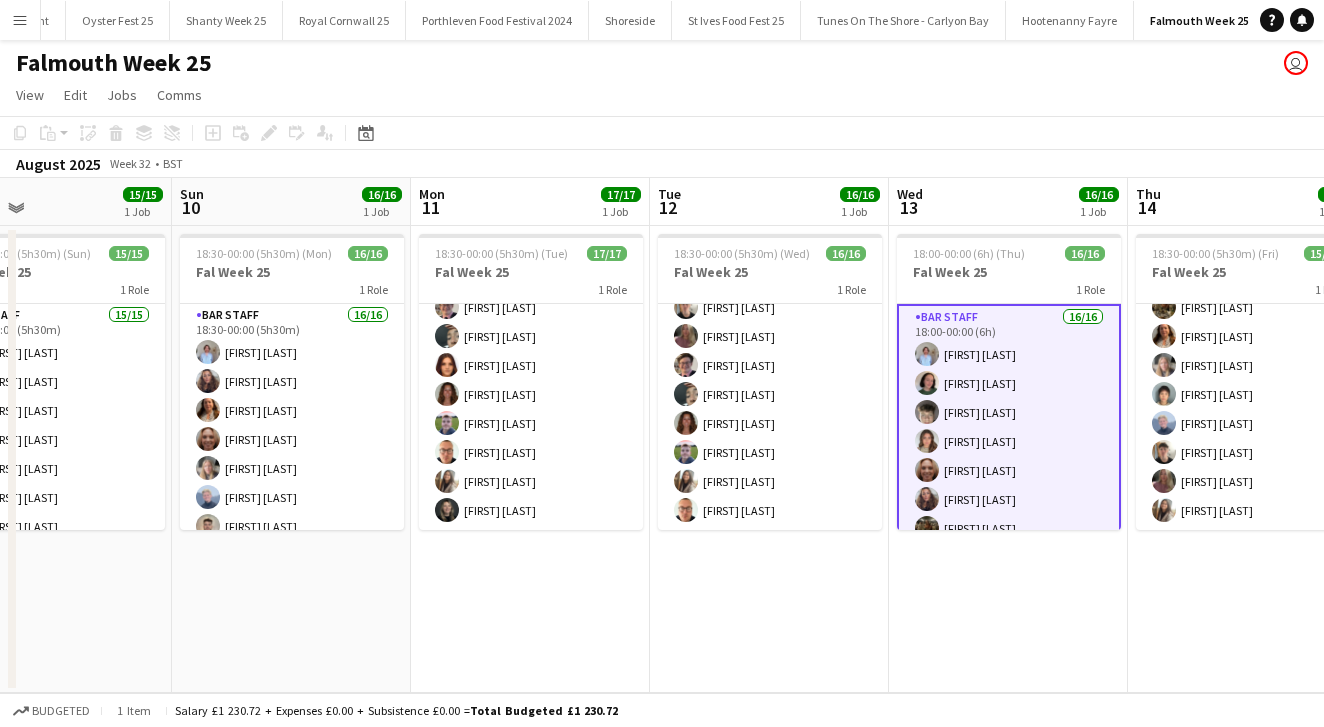 click on "18:30-00:00 (5h30m) (Mon)   16/16   Fal Week 25   1 Role   Bar Staff   16/16   18:30-00:00 (5h30m)
[FIRST] [LAST] [FIRST] [LAST] [FIRST] [LAST] [FIRST] [LAST] [FIRST] [LAST] [FIRST] [LAST] [FIRST] [LAST] [FIRST] [LAST] [FIRST] [LAST] [FIRST] [LAST] [FIRST] [LAST]" at bounding box center [291, 459] 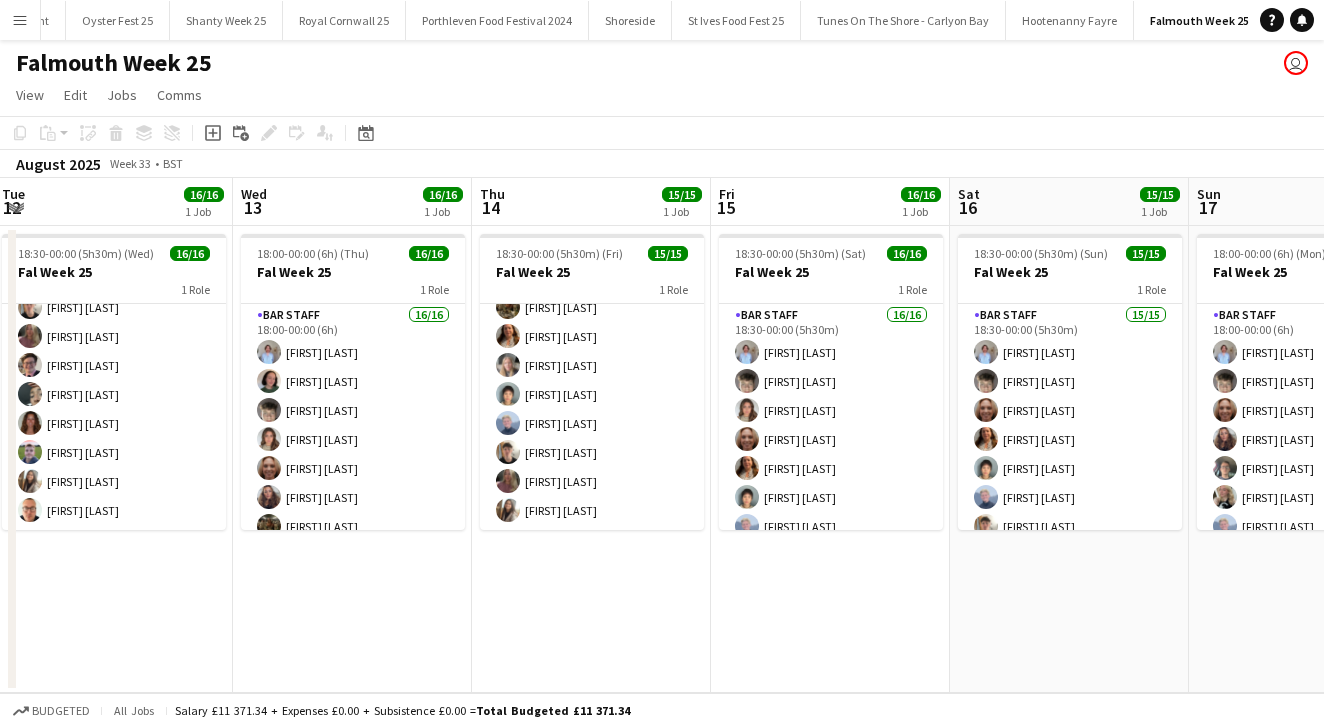 scroll, scrollTop: 0, scrollLeft: 724, axis: horizontal 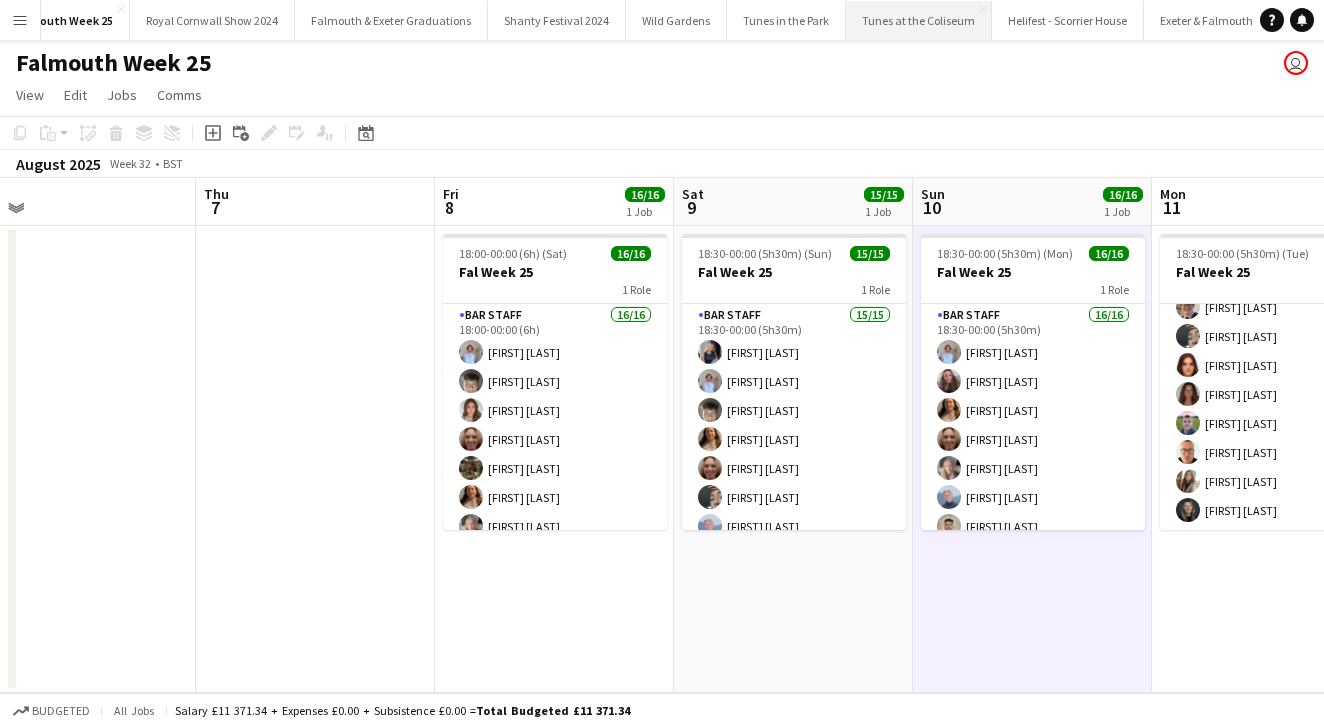 click on "Tunes at the Coliseum
Close" at bounding box center (919, 20) 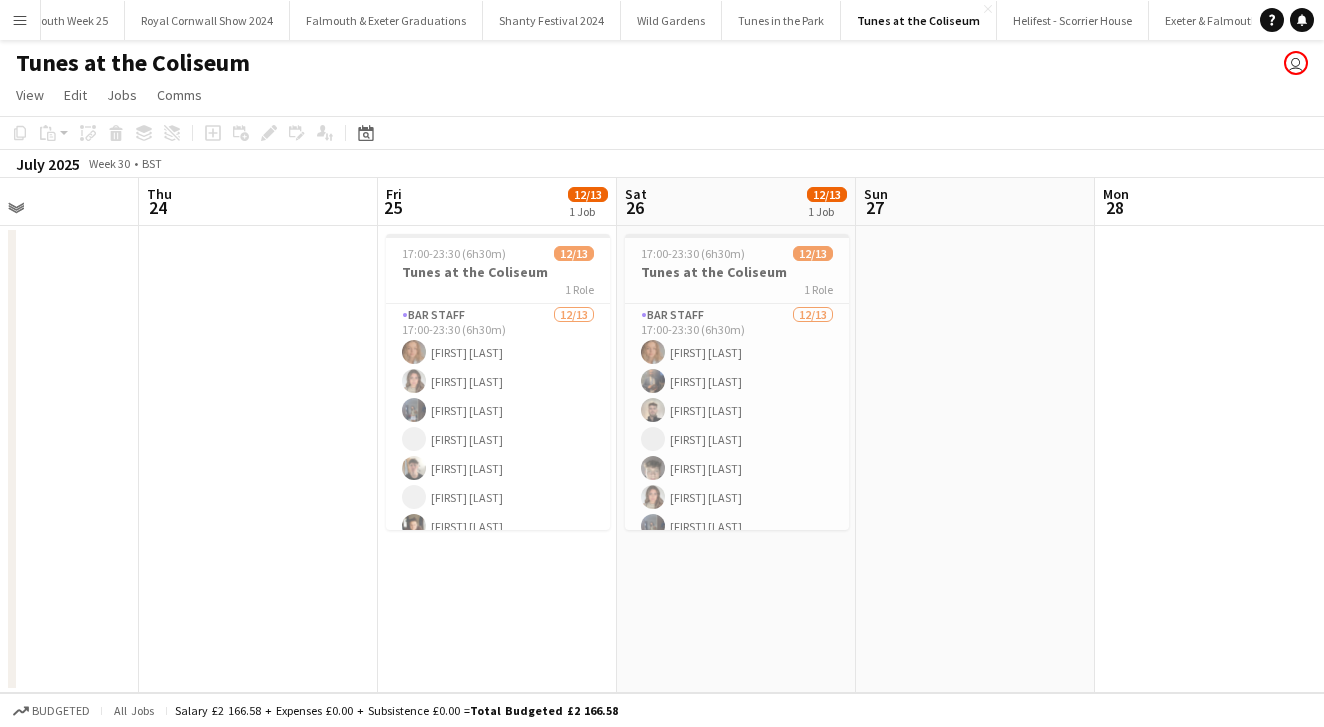 scroll, scrollTop: 0, scrollLeft: 433, axis: horizontal 